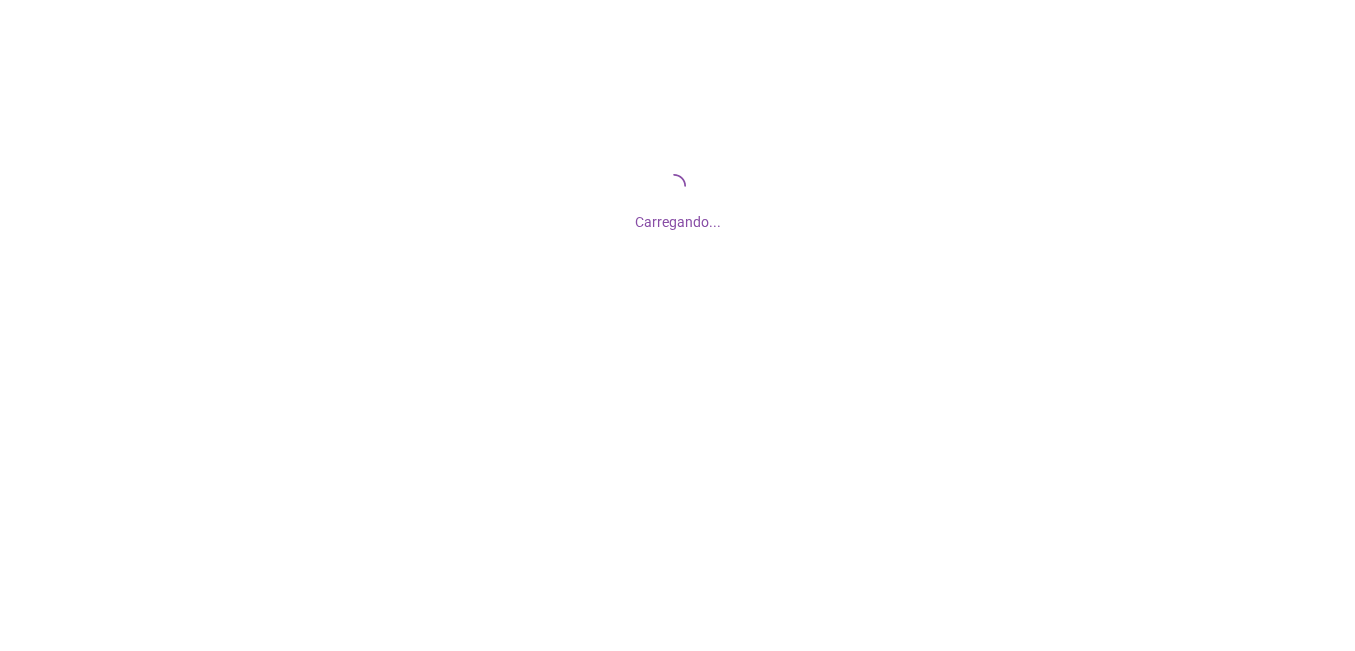 scroll, scrollTop: 0, scrollLeft: 0, axis: both 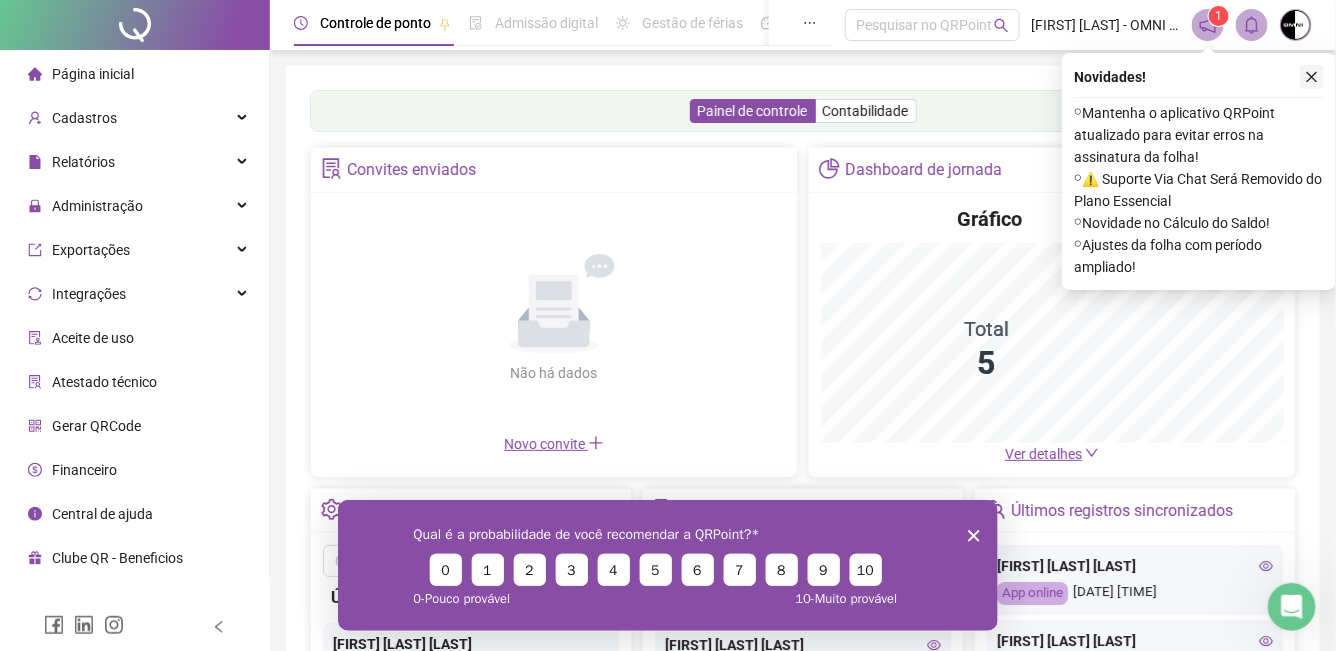 click 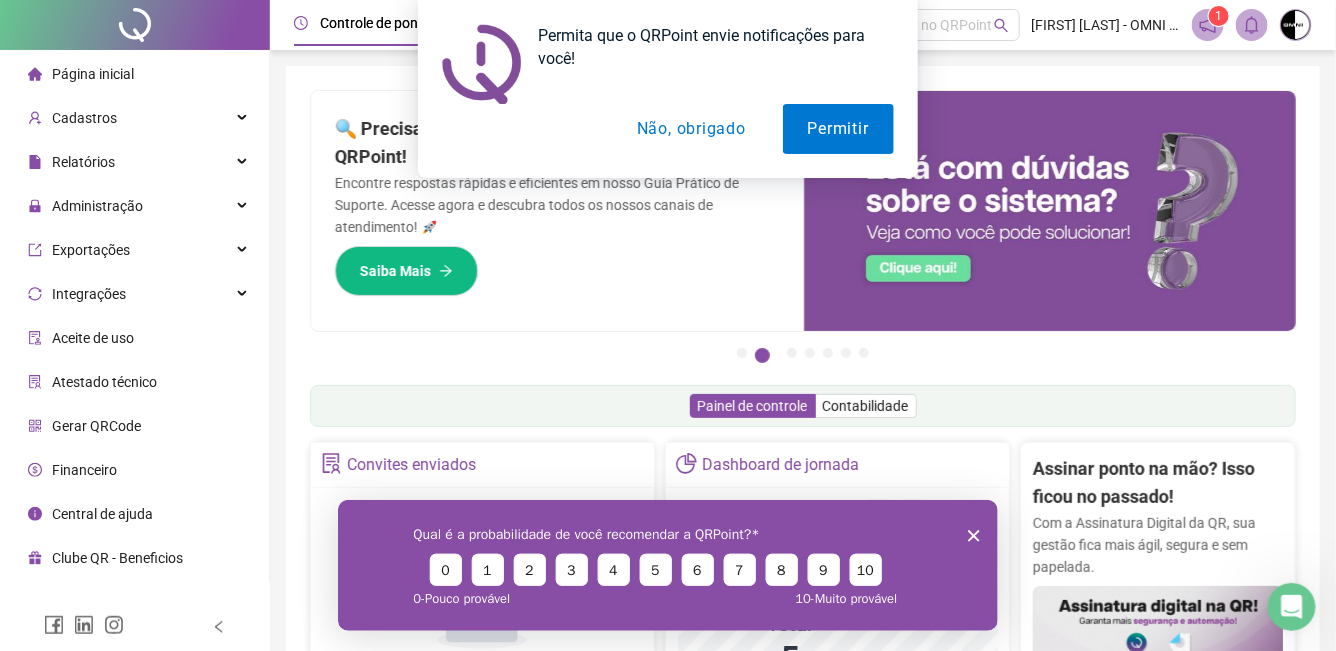 click on "Não, obrigado" at bounding box center (691, 129) 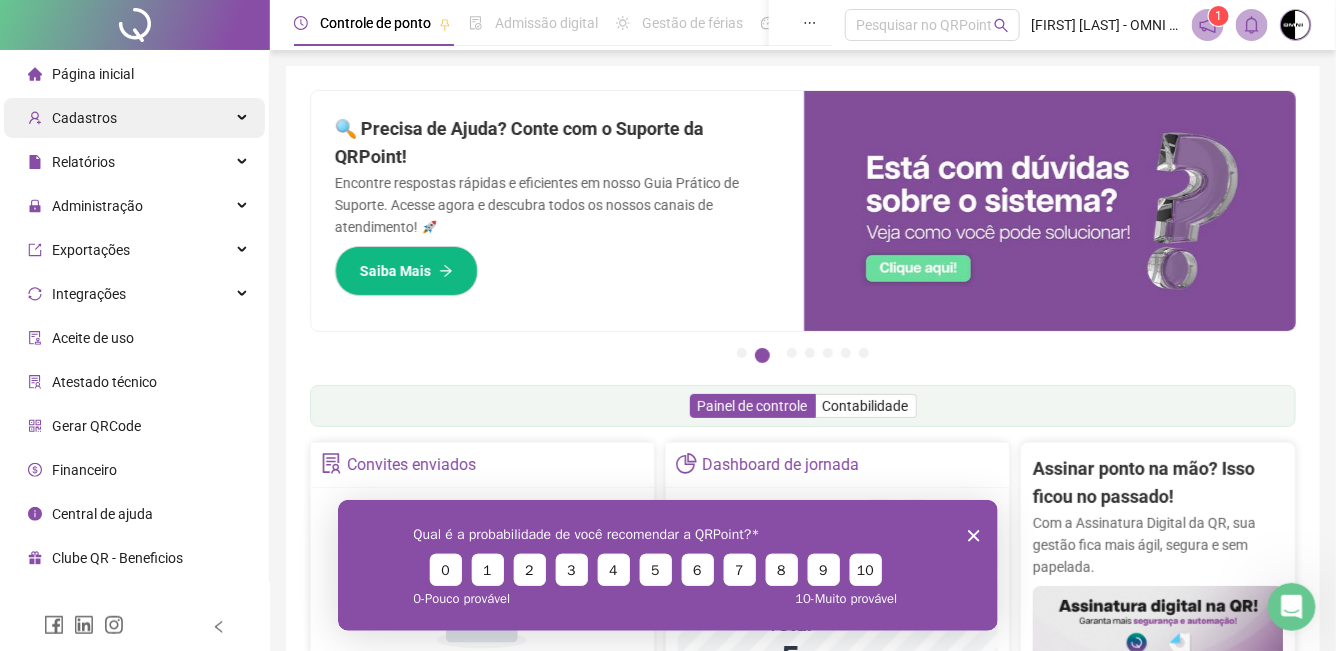 click on "Cadastros" at bounding box center [134, 118] 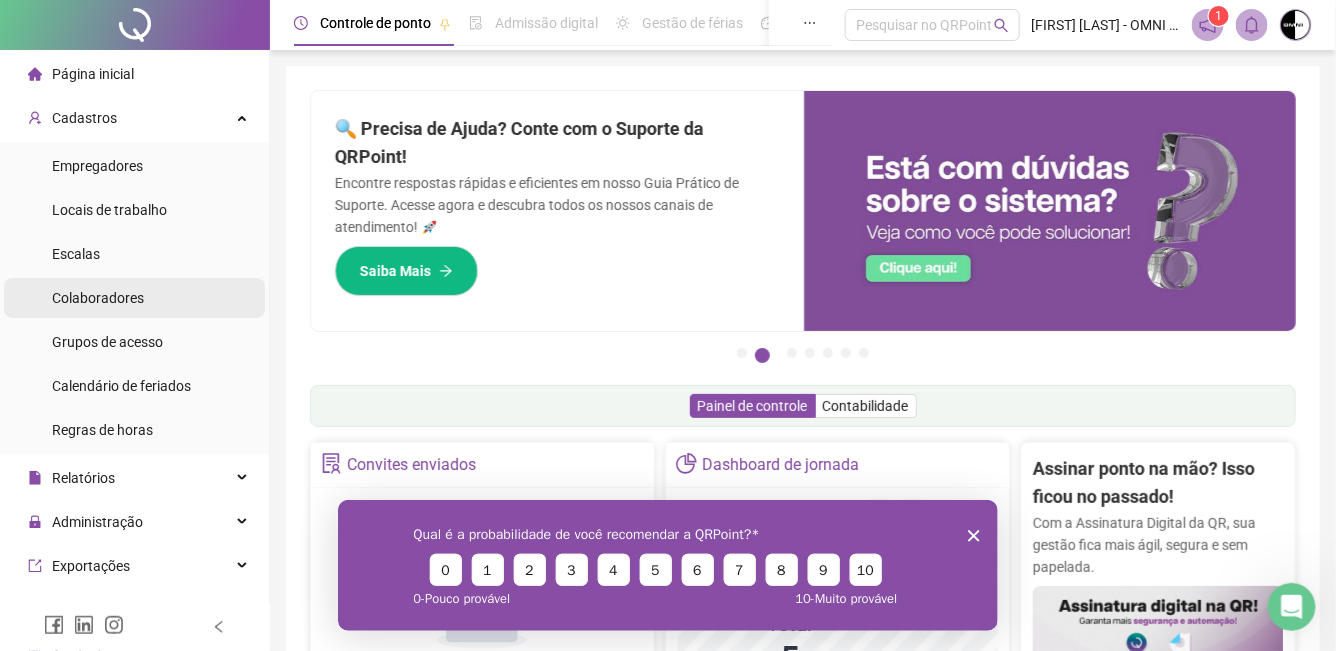 click on "Colaboradores" at bounding box center [98, 298] 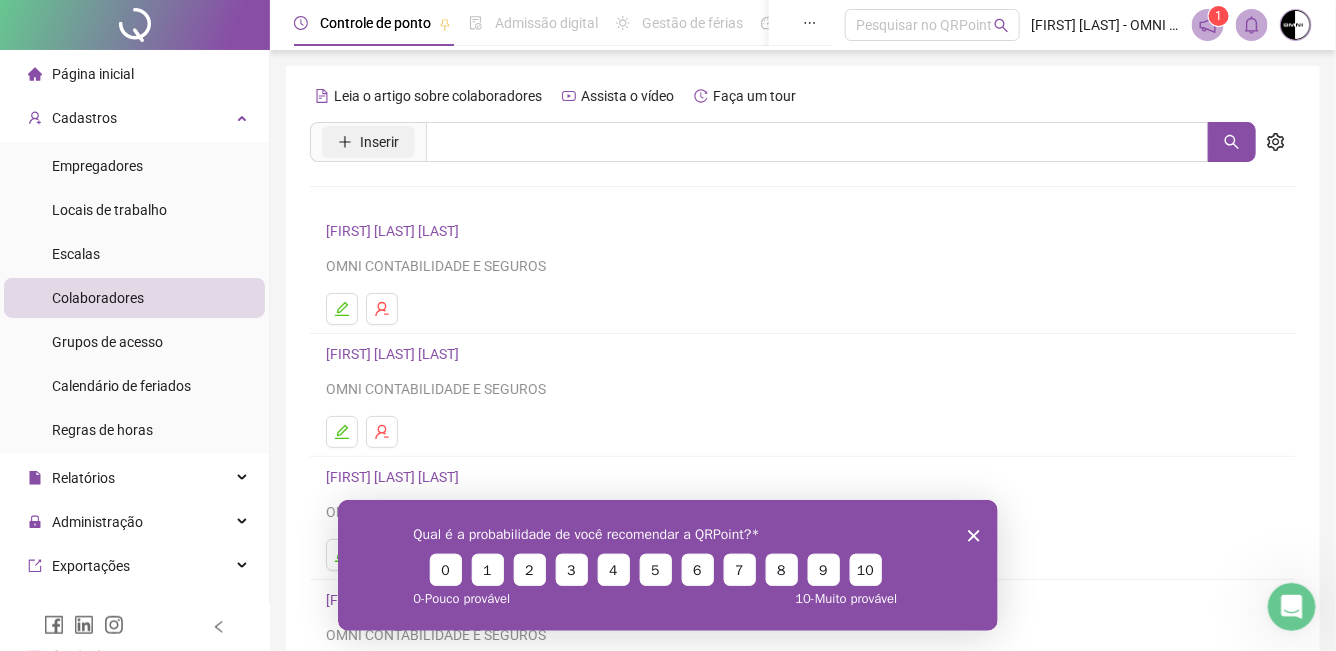 click on "Inserir" at bounding box center (368, 142) 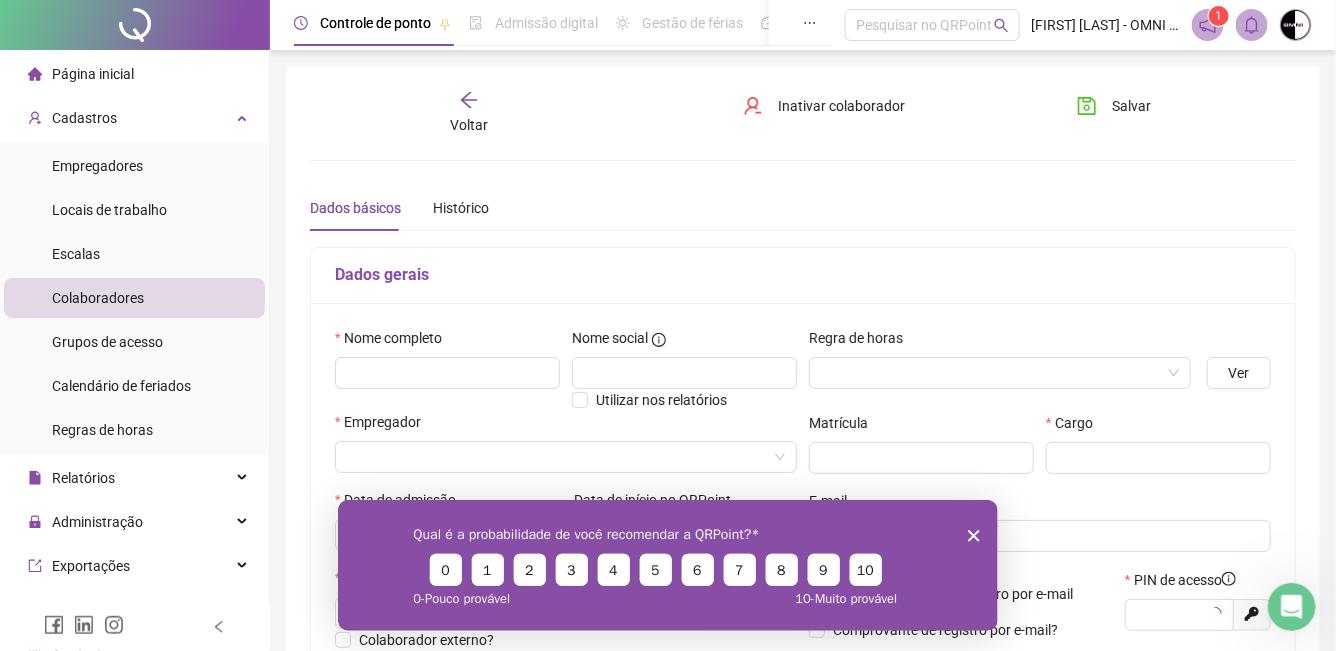 type on "*****" 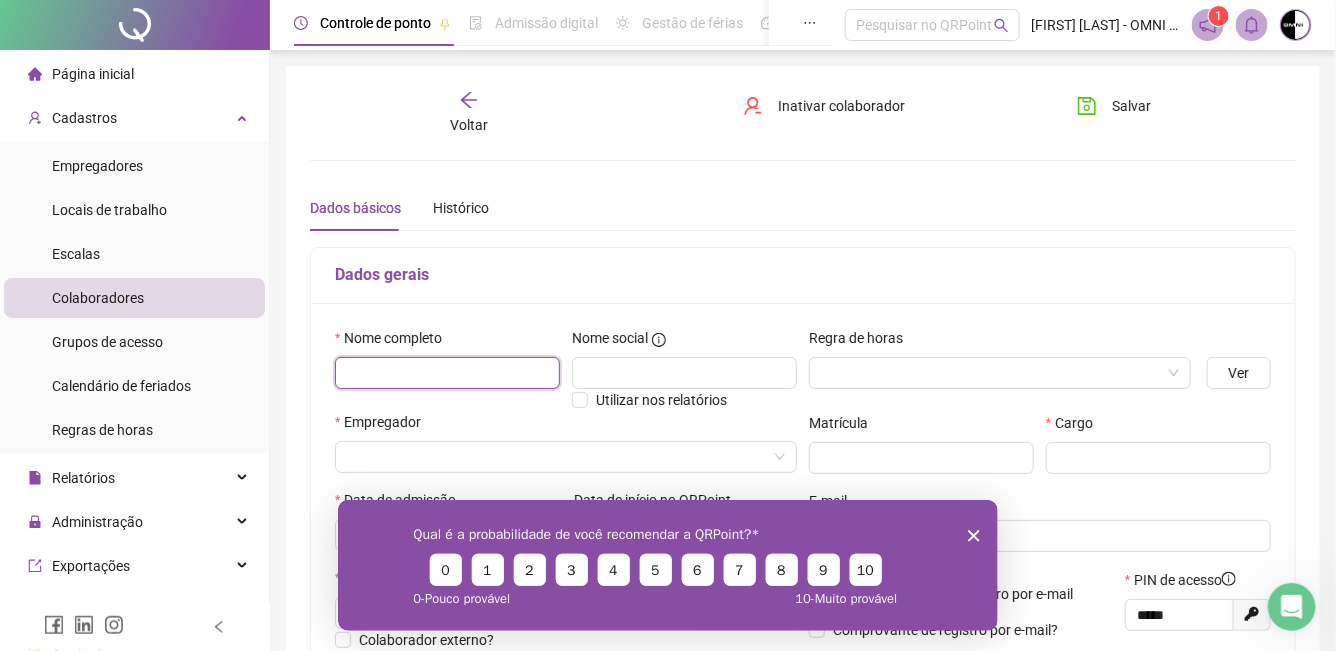 click at bounding box center [447, 373] 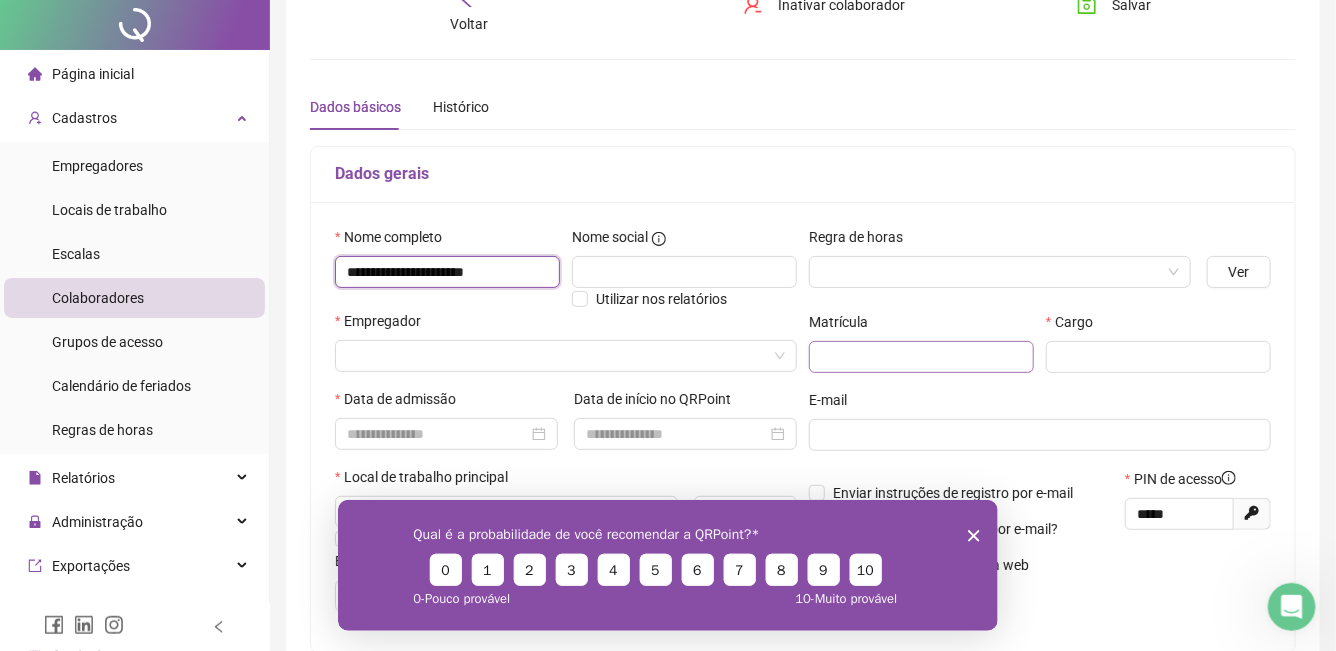 scroll, scrollTop: 124, scrollLeft: 0, axis: vertical 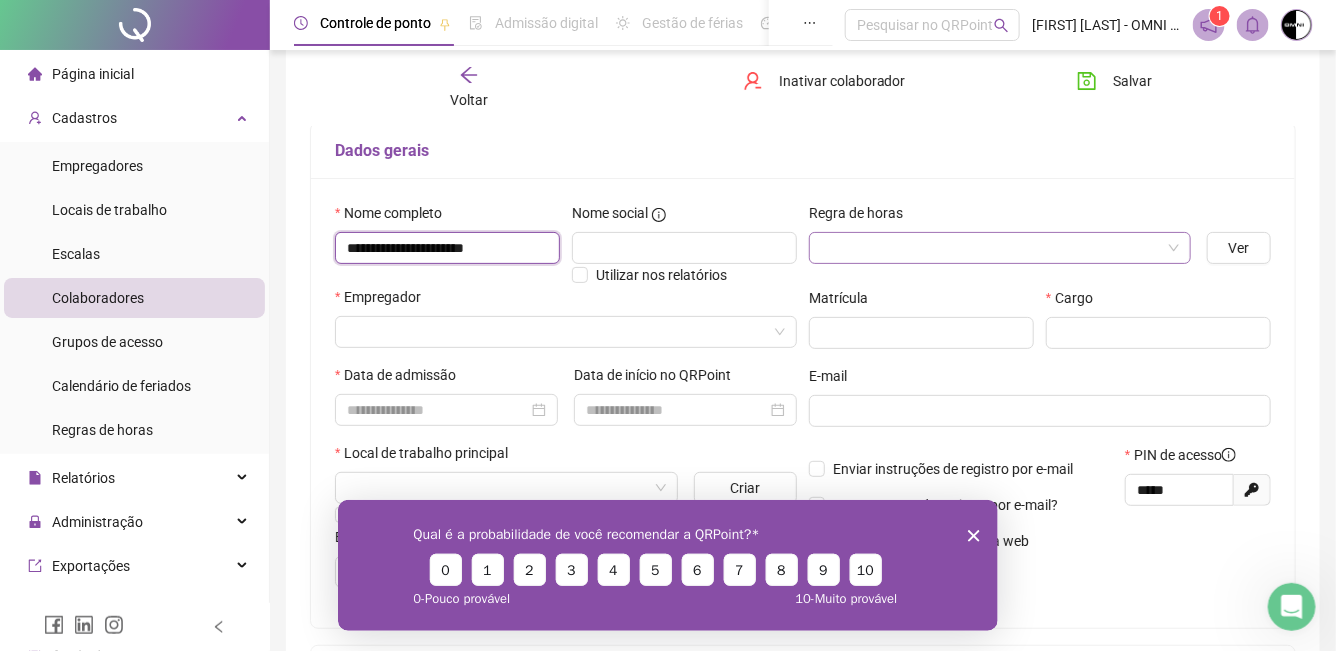 type on "**********" 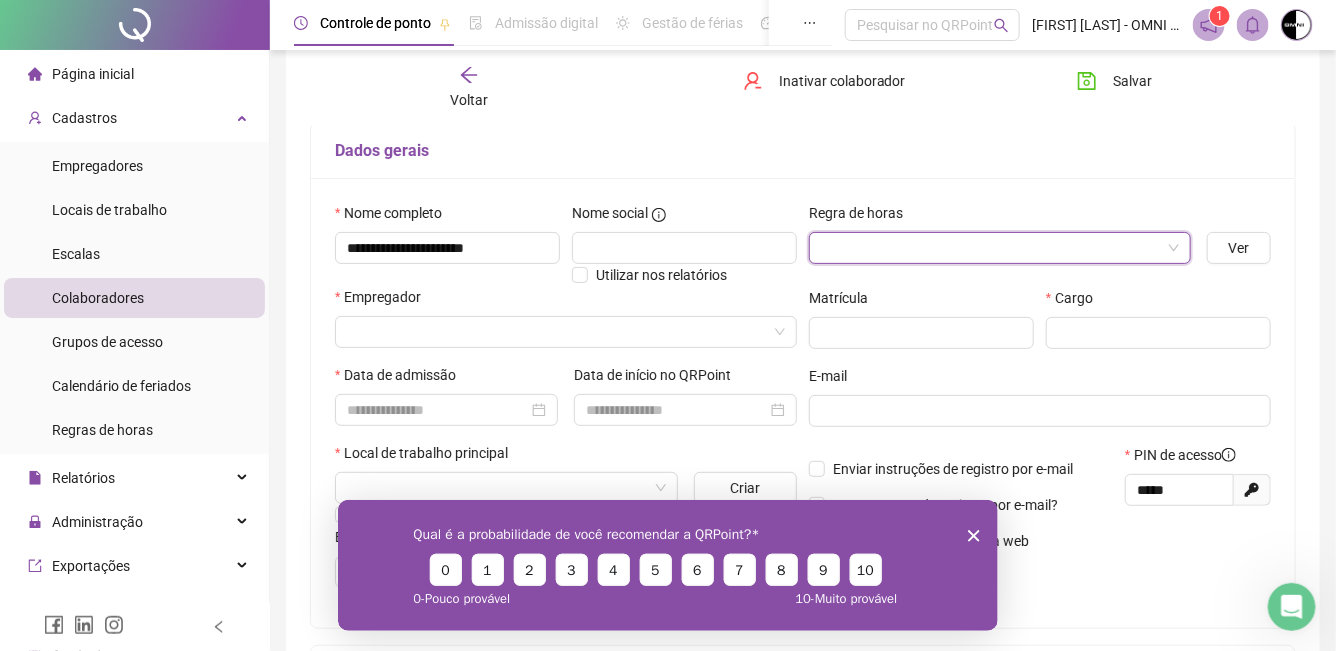 click at bounding box center (991, 248) 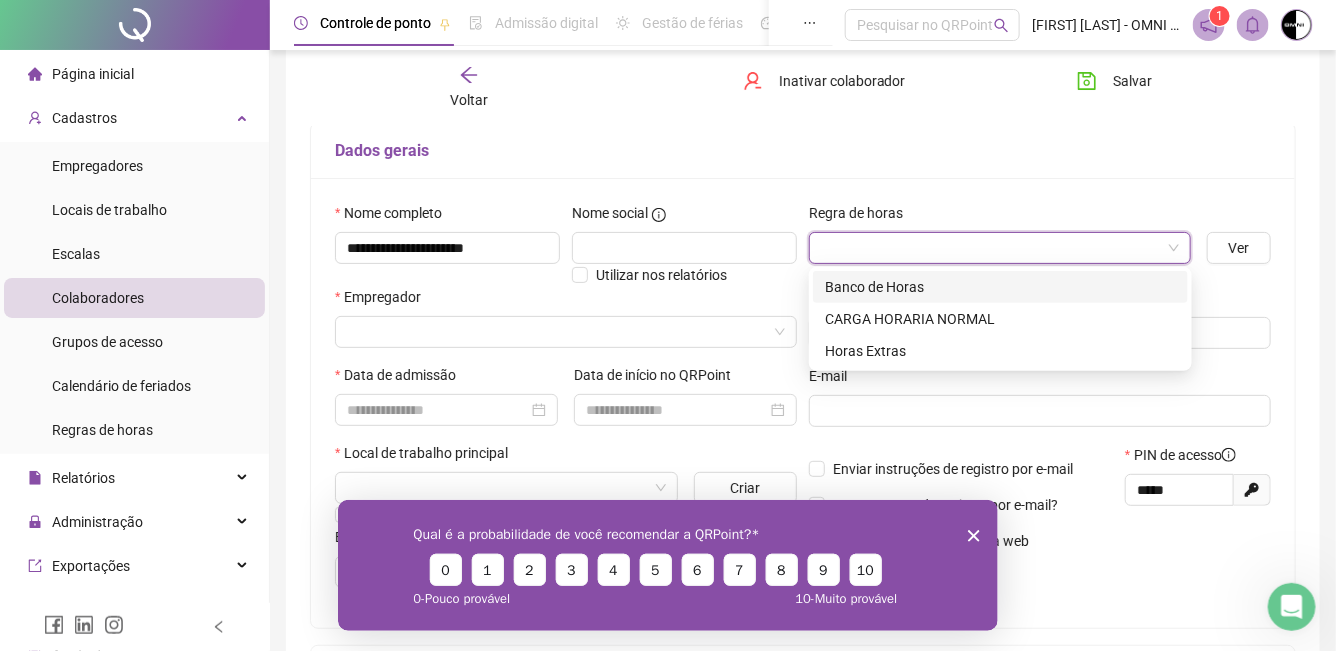 click on "Banco de Horas" at bounding box center (1000, 287) 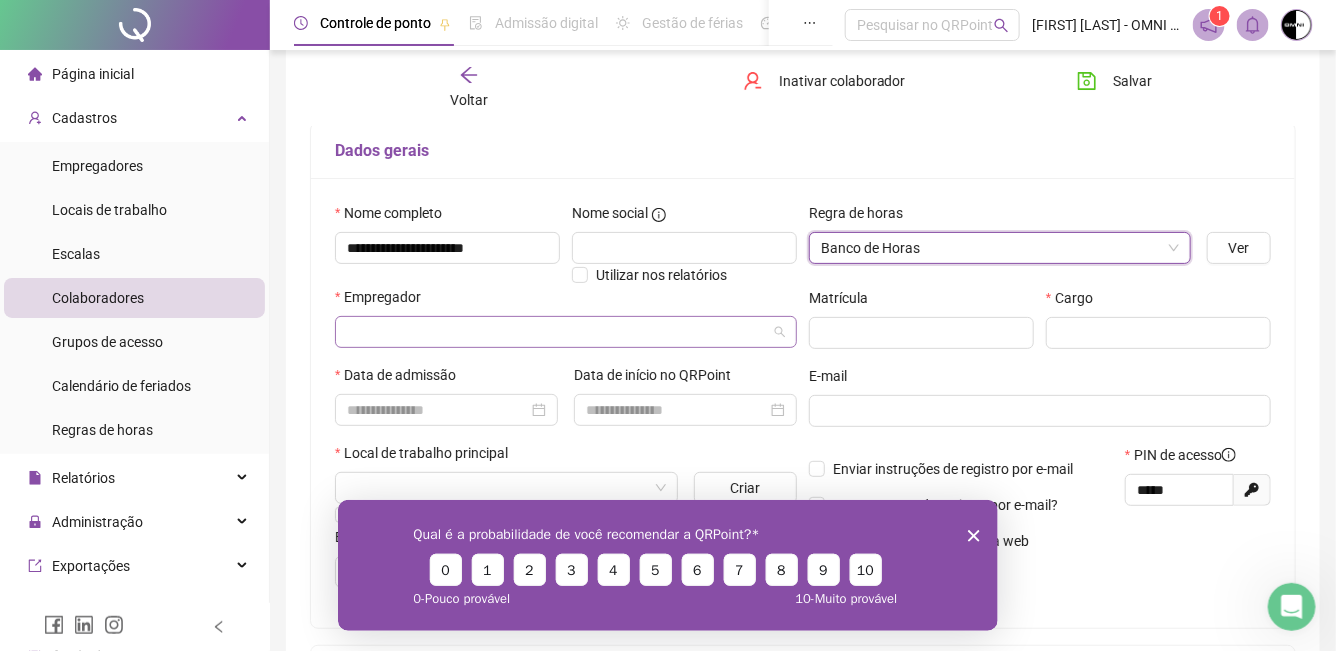 click at bounding box center (557, 332) 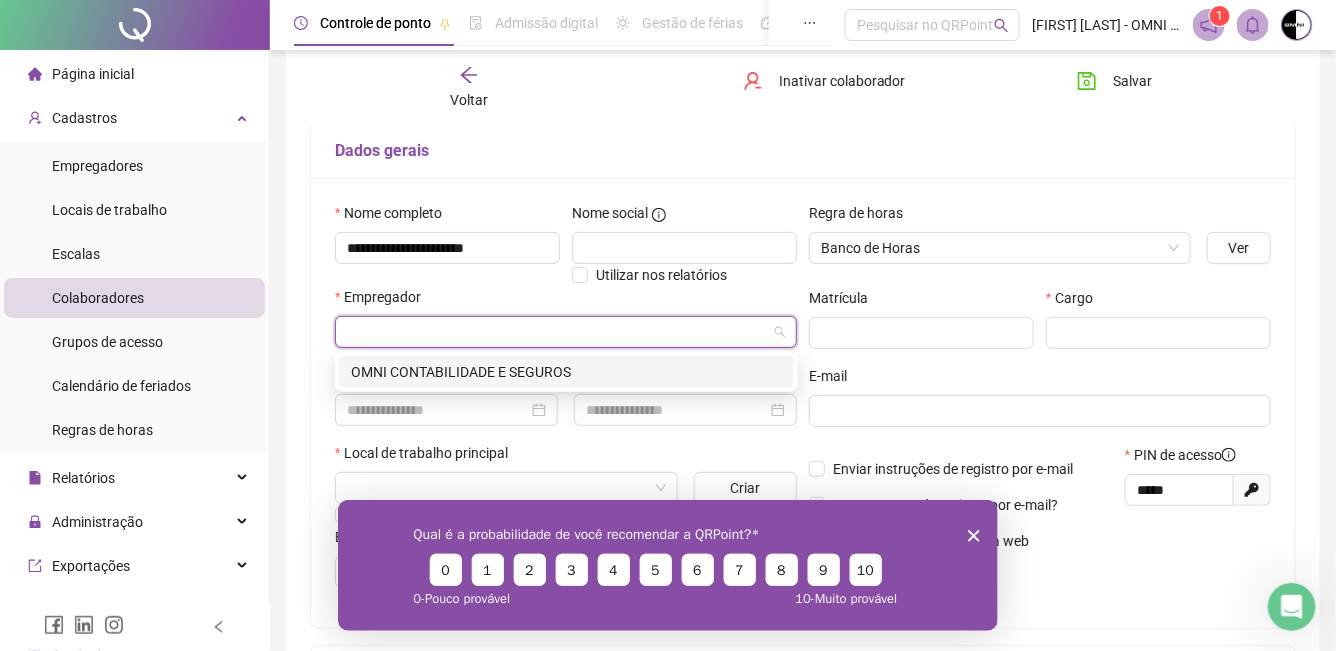 click on "OMNI CONTABILIDADE E SEGUROS" at bounding box center (566, 372) 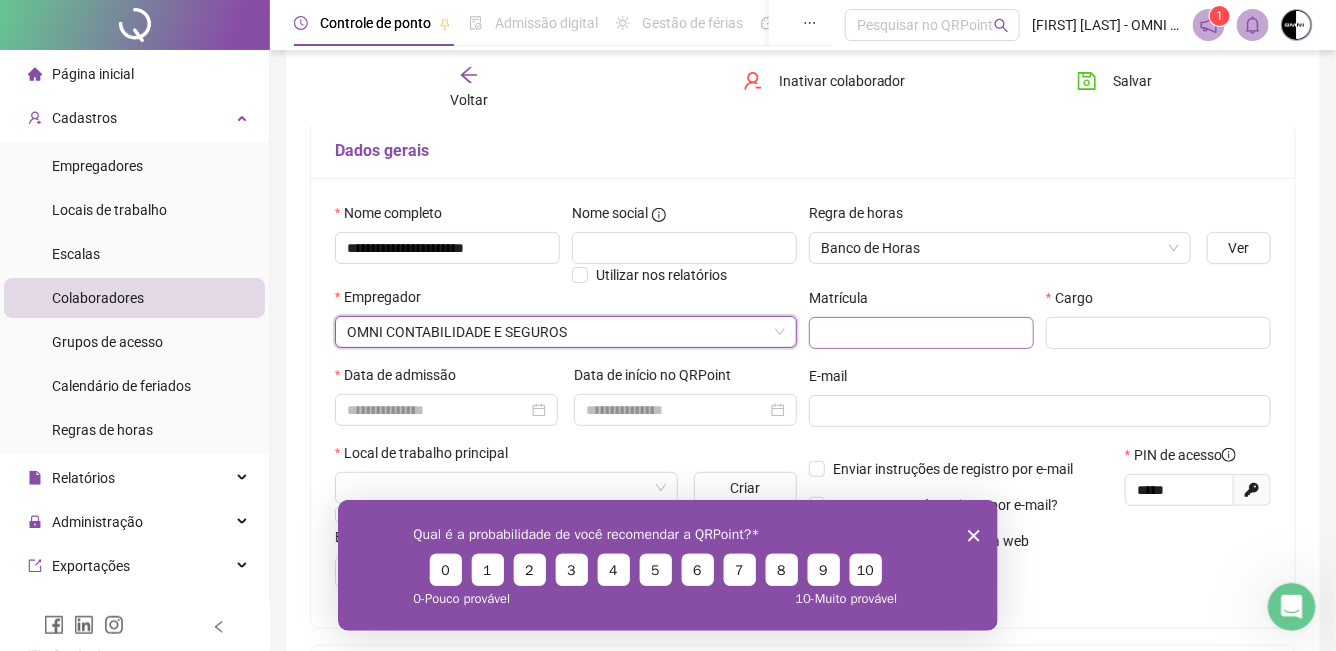 scroll, scrollTop: 250, scrollLeft: 0, axis: vertical 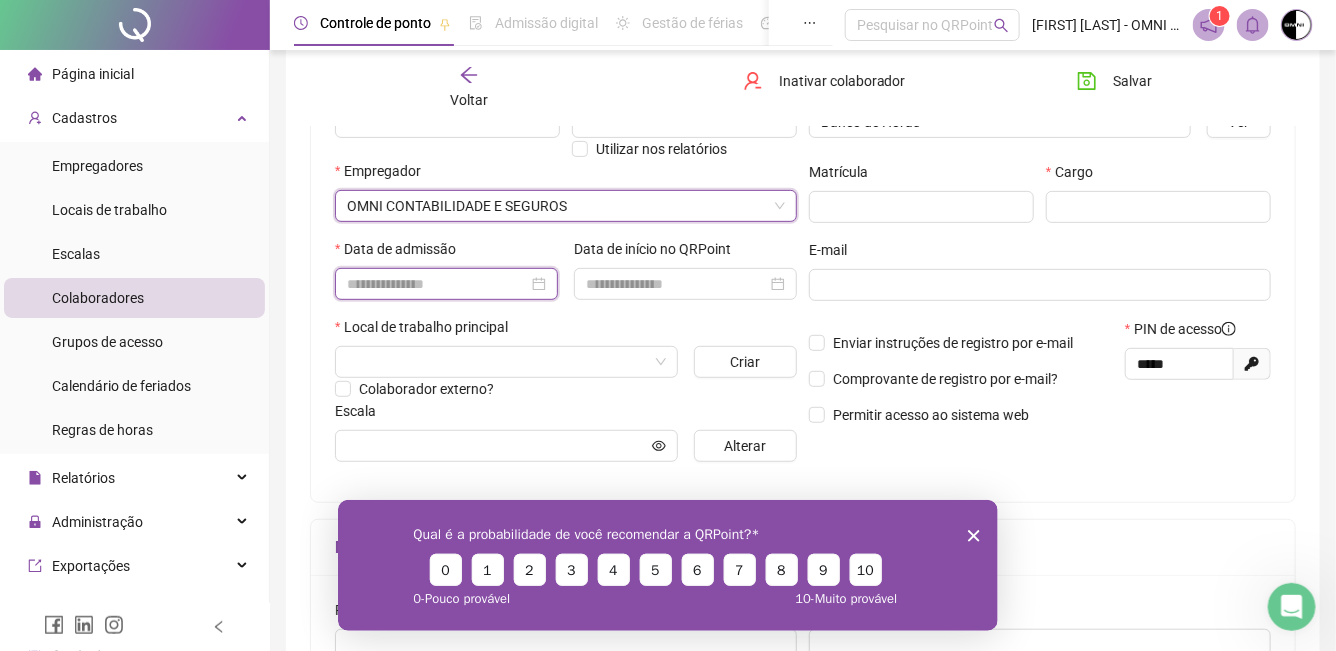 click at bounding box center [437, 284] 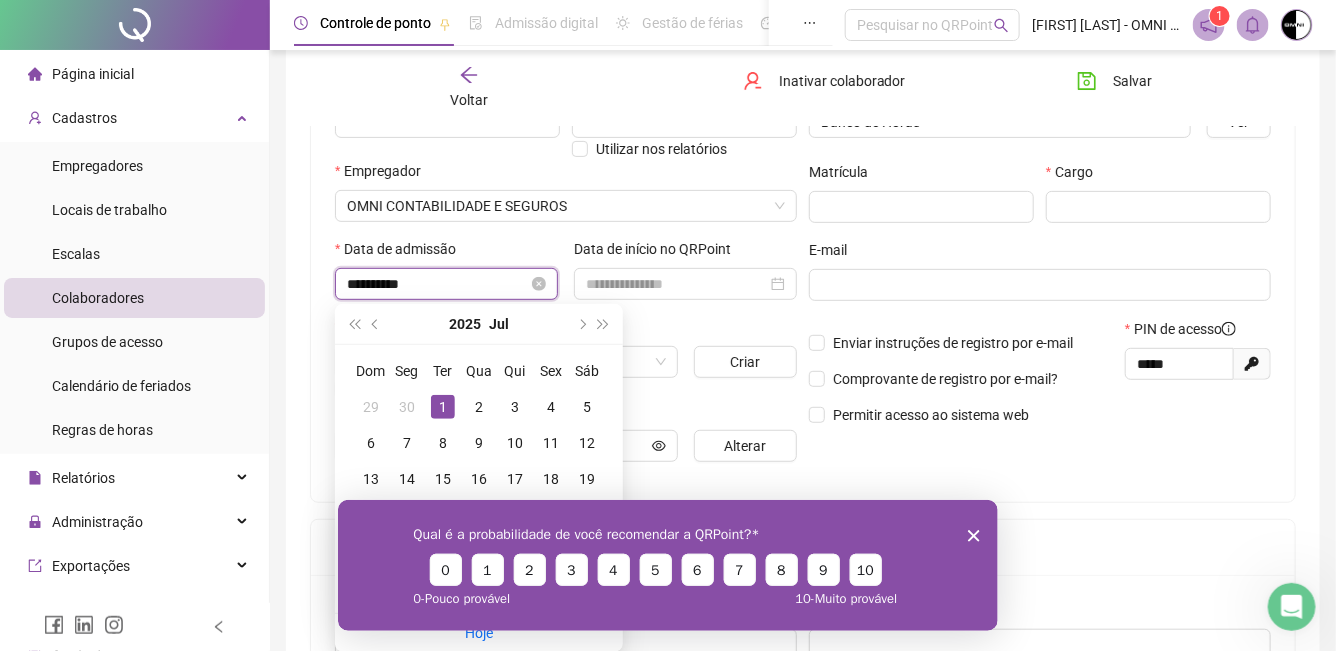 type on "**********" 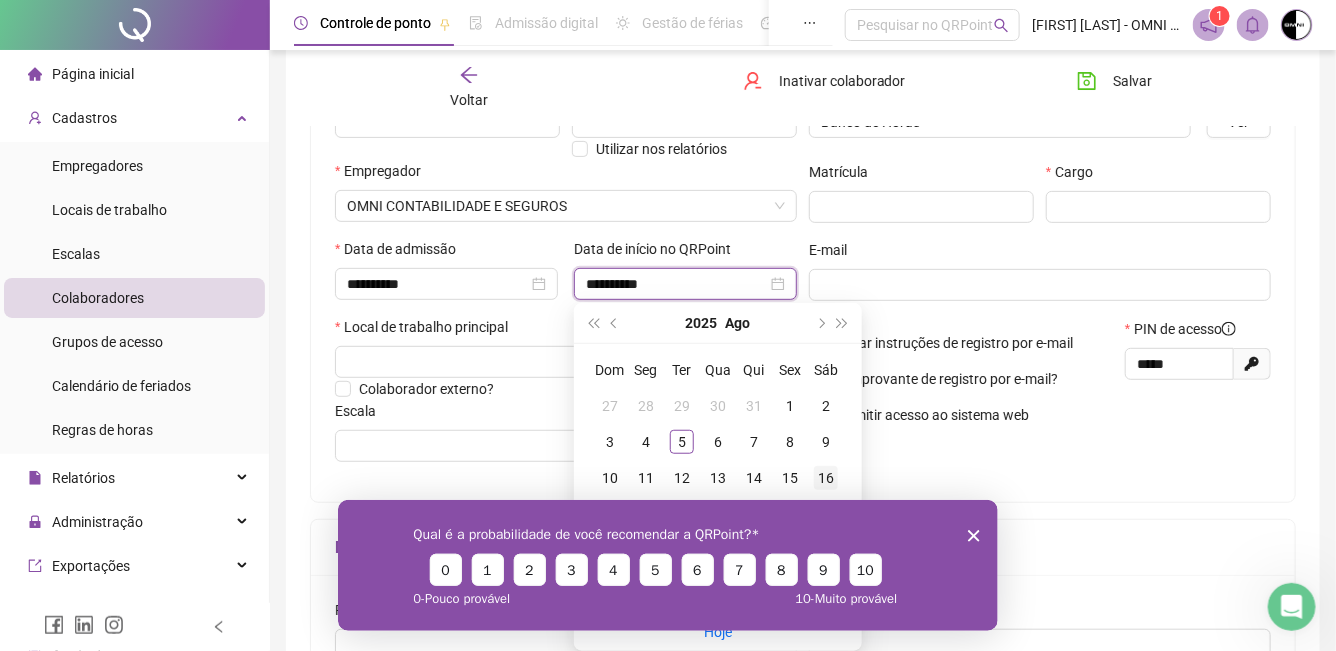 type on "**********" 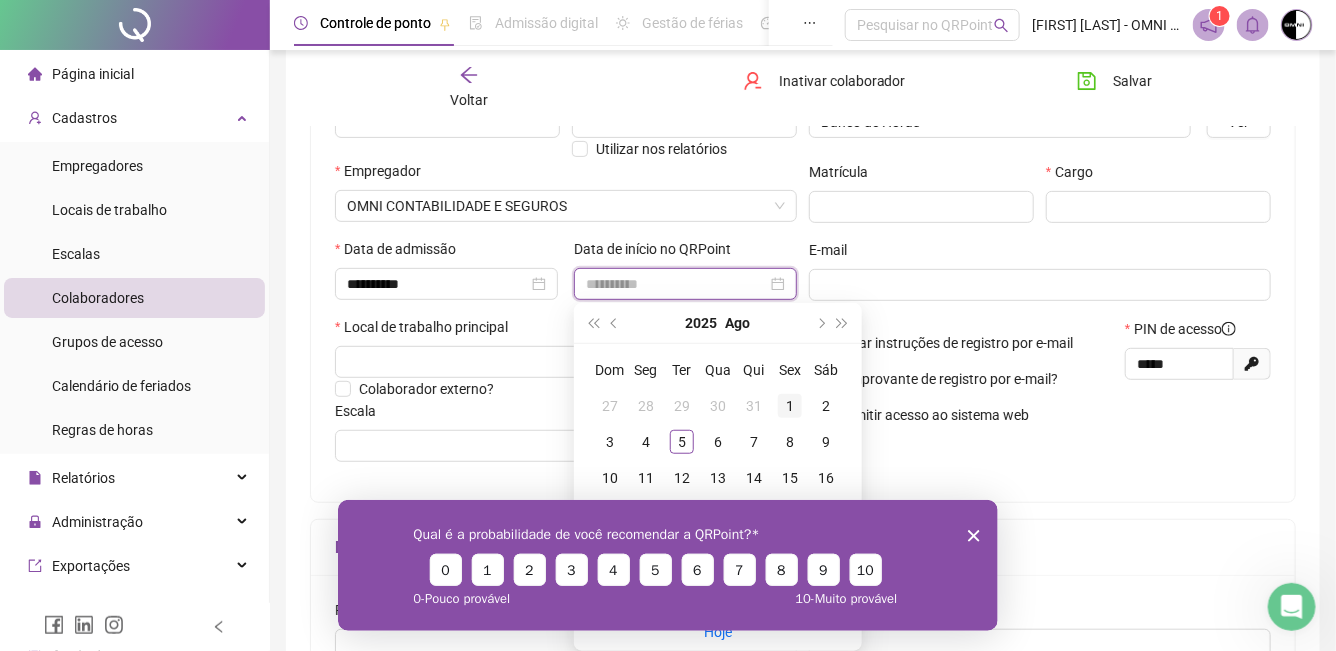 type on "**********" 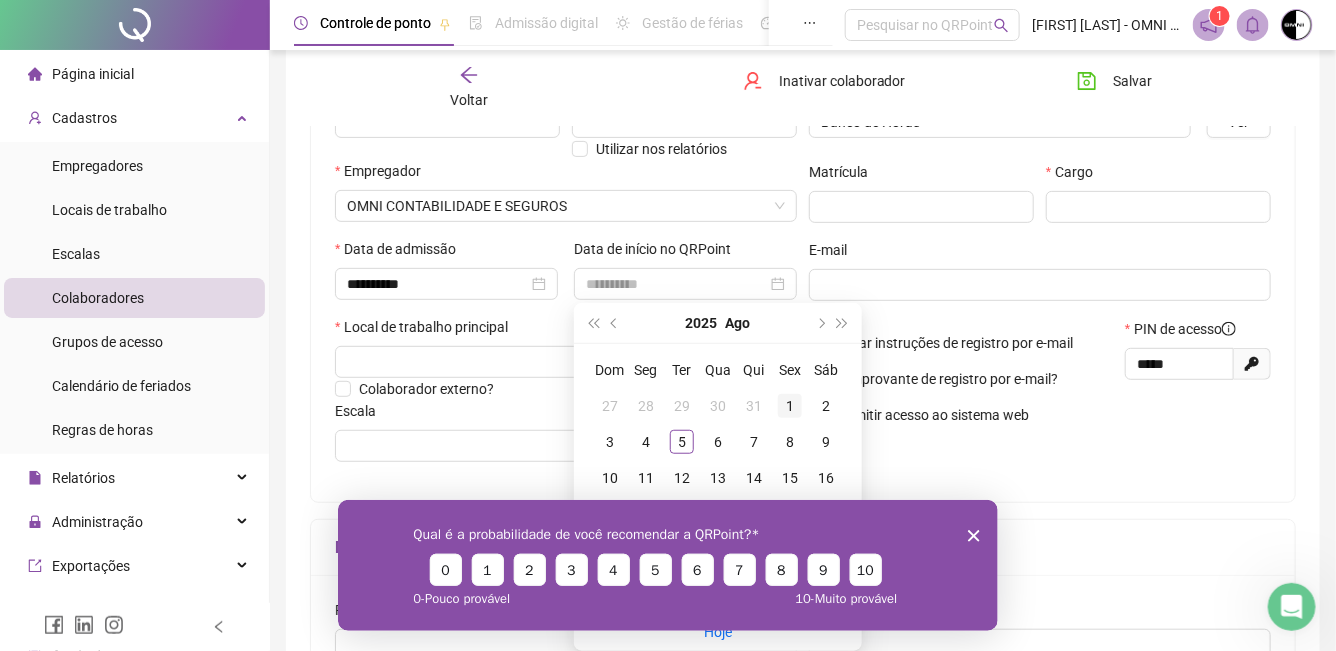 click on "1" at bounding box center [790, 406] 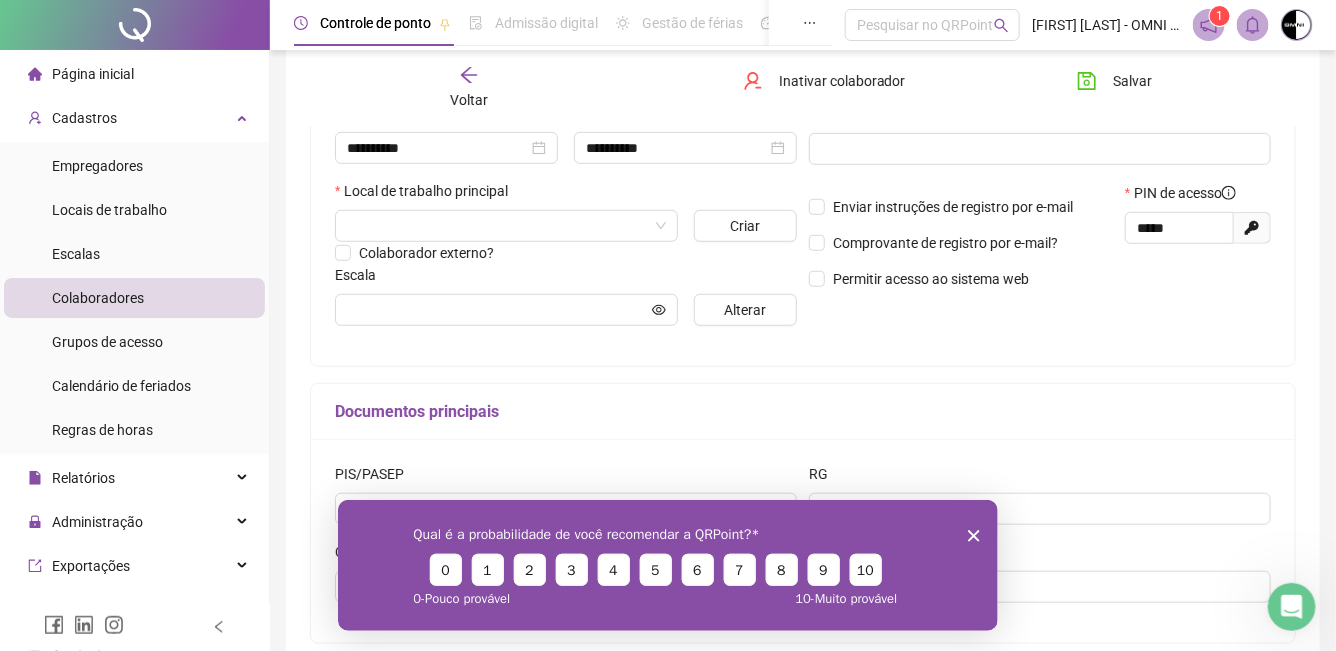 scroll, scrollTop: 363, scrollLeft: 0, axis: vertical 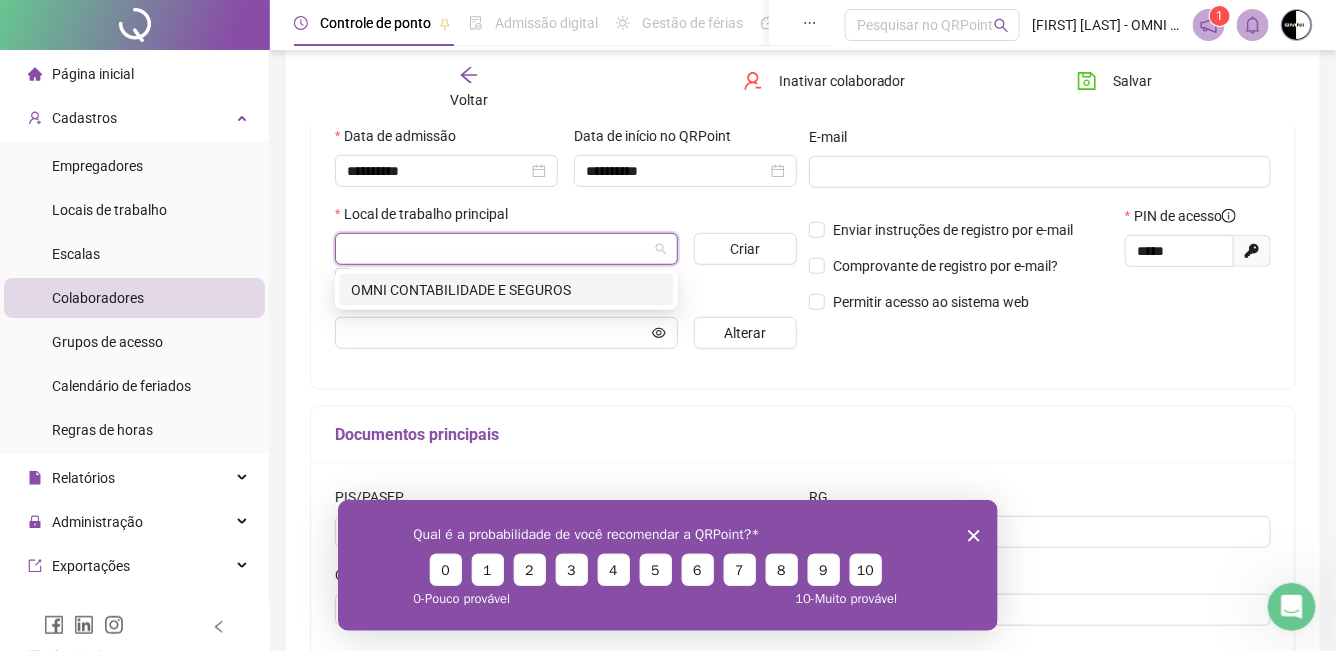 click at bounding box center [497, 249] 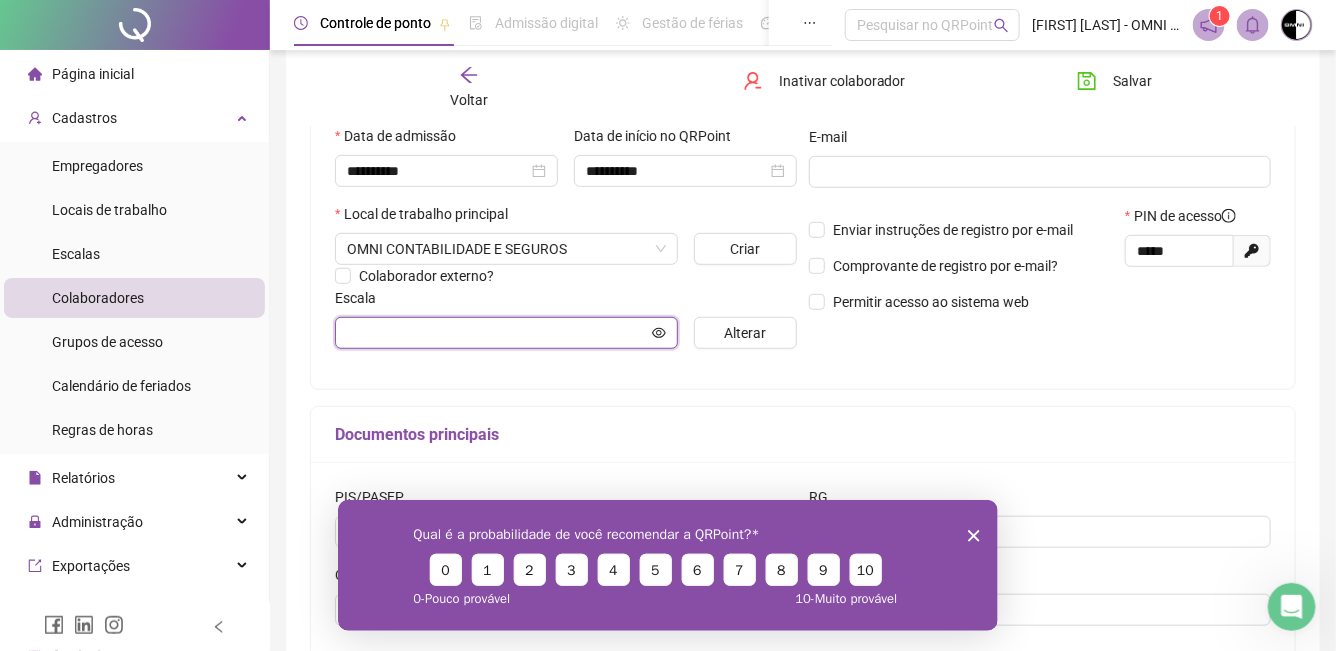 click at bounding box center (497, 333) 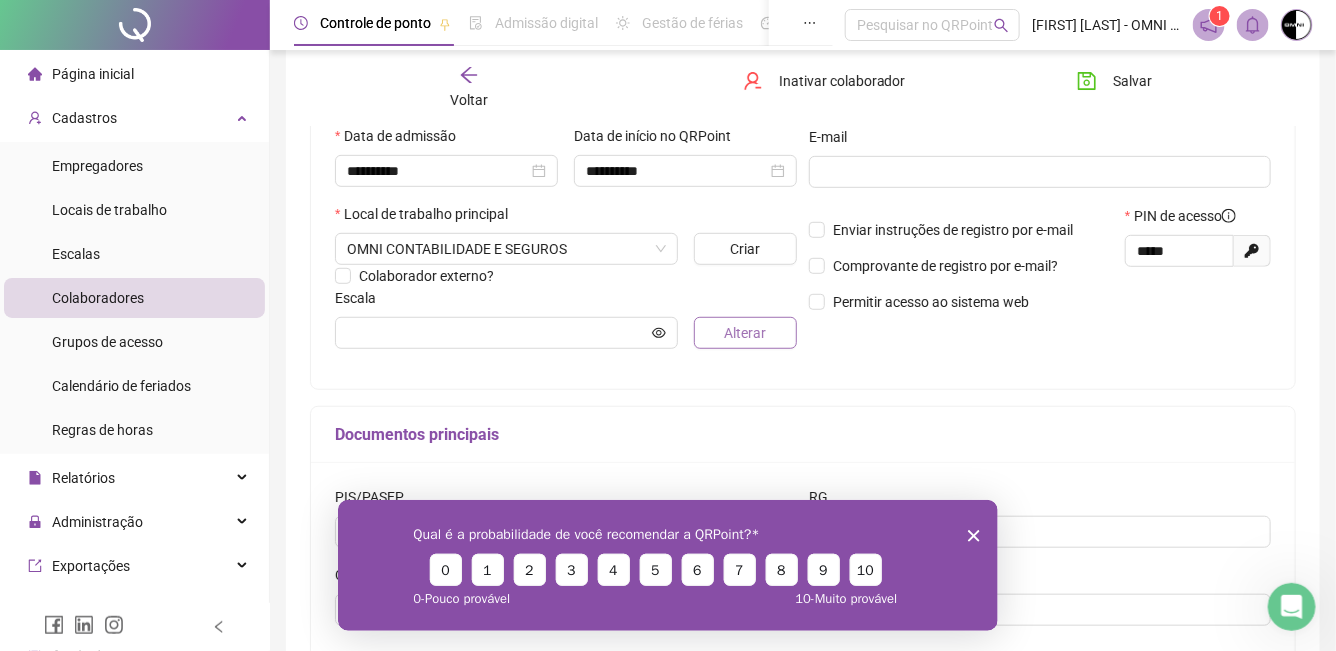 click on "Alterar" at bounding box center (746, 333) 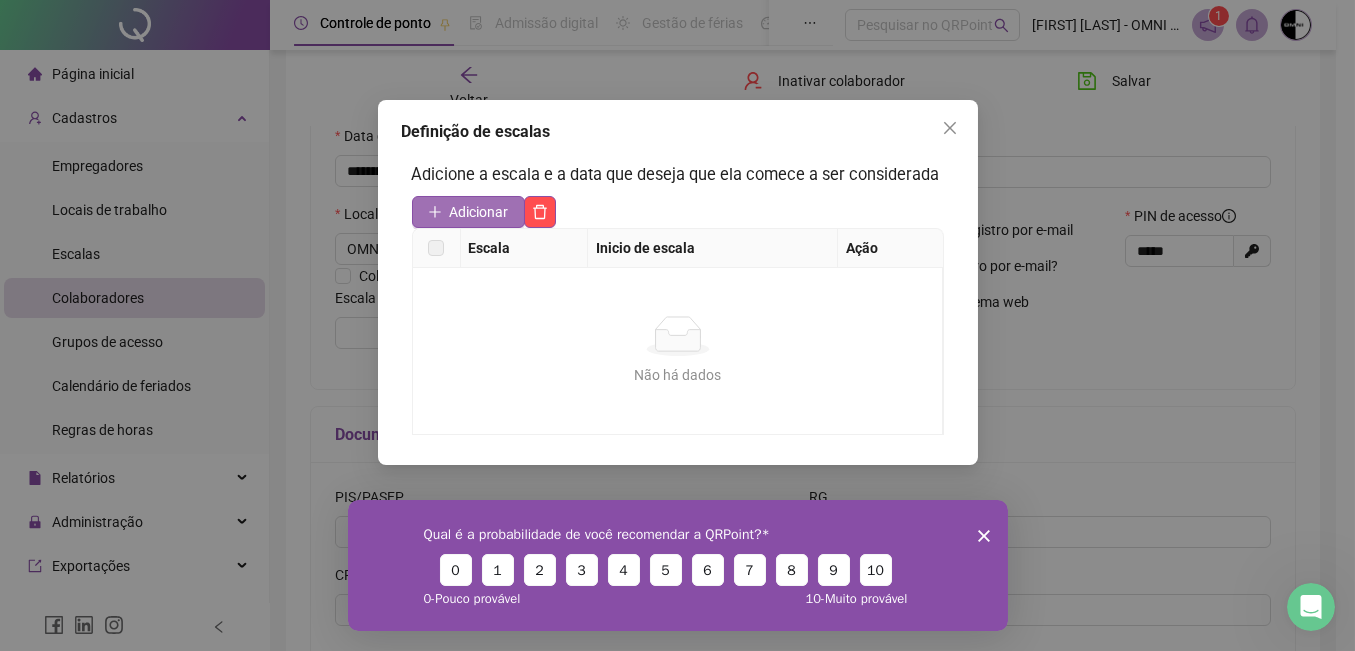click 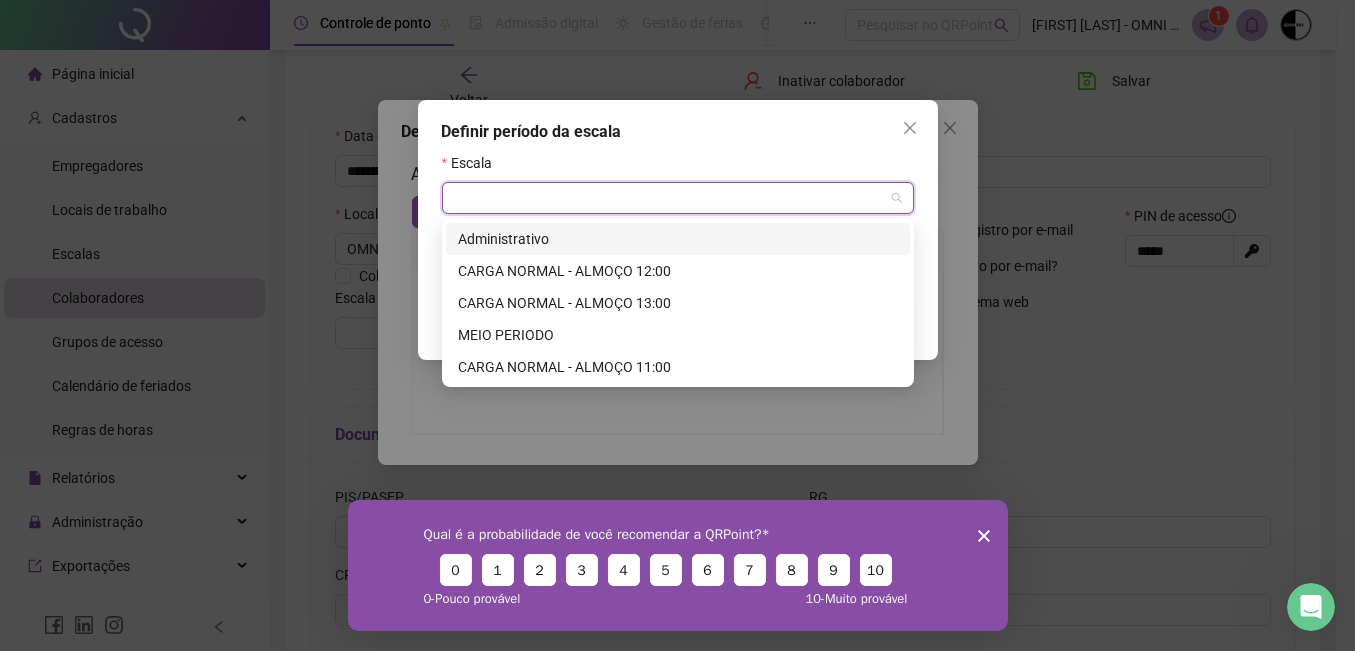 click at bounding box center [669, 198] 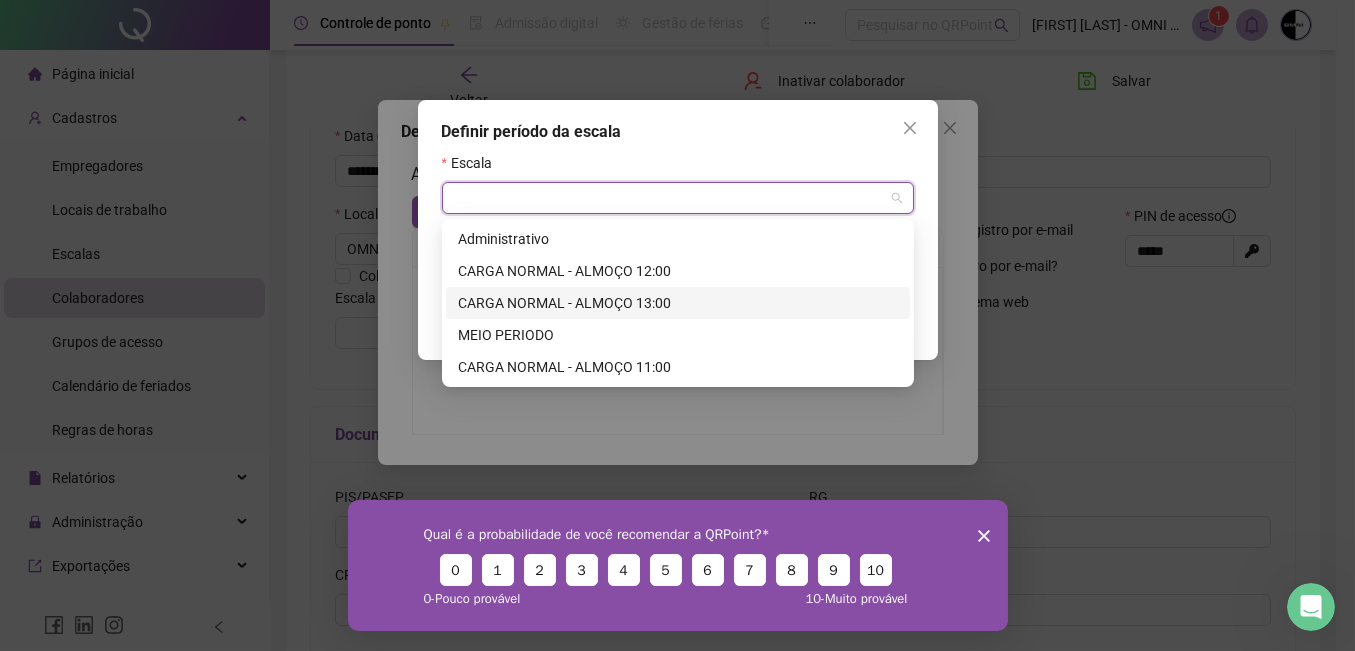 click on "CARGA NORMAL - ALMOÇO 13:00" at bounding box center [678, 303] 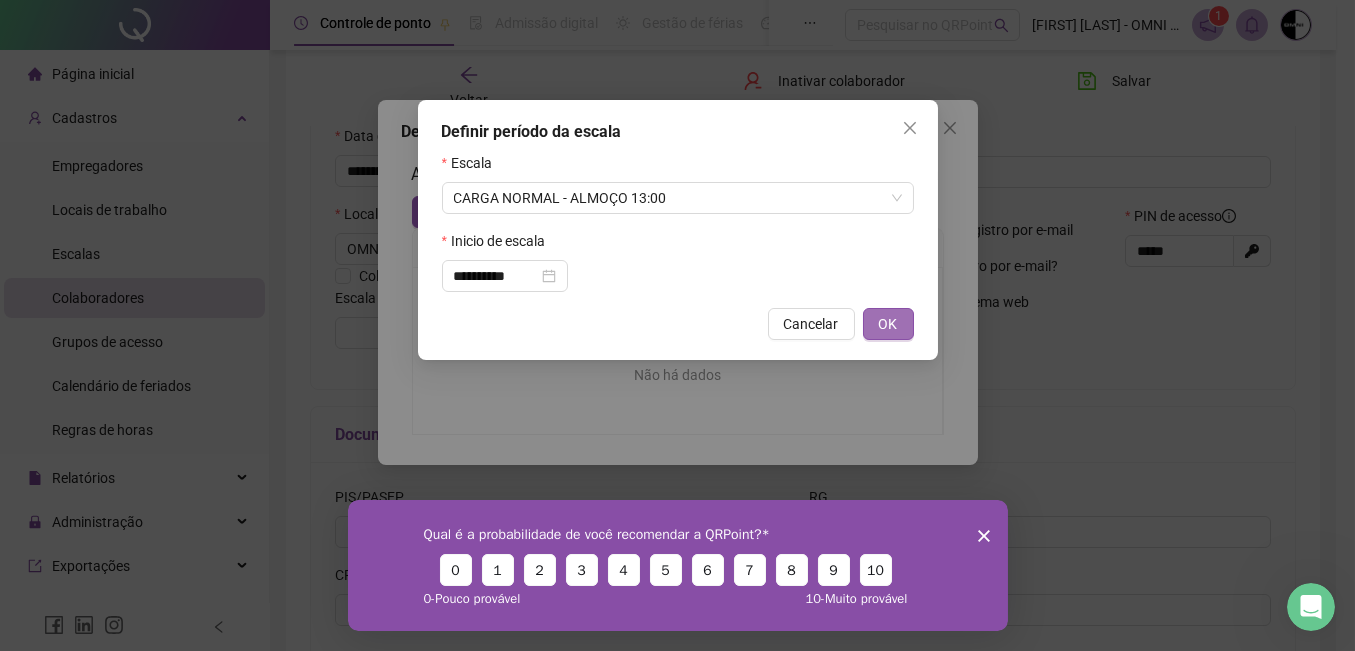 click on "OK" at bounding box center [888, 324] 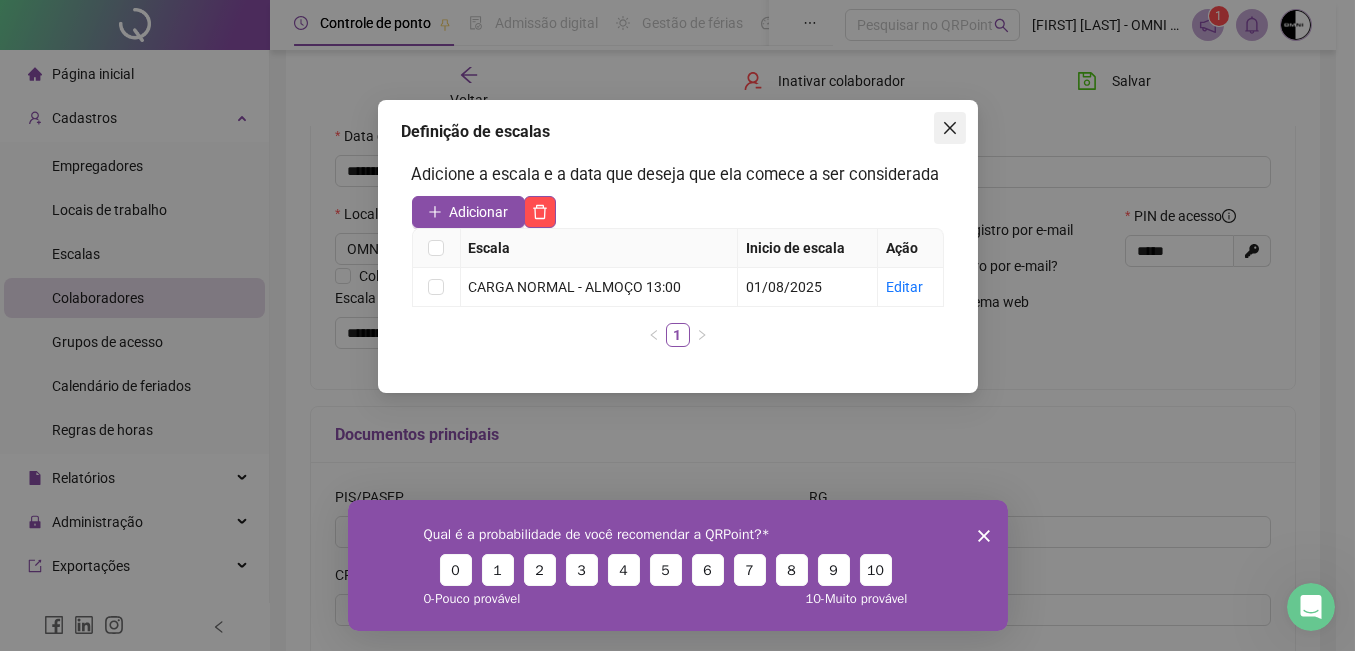 click 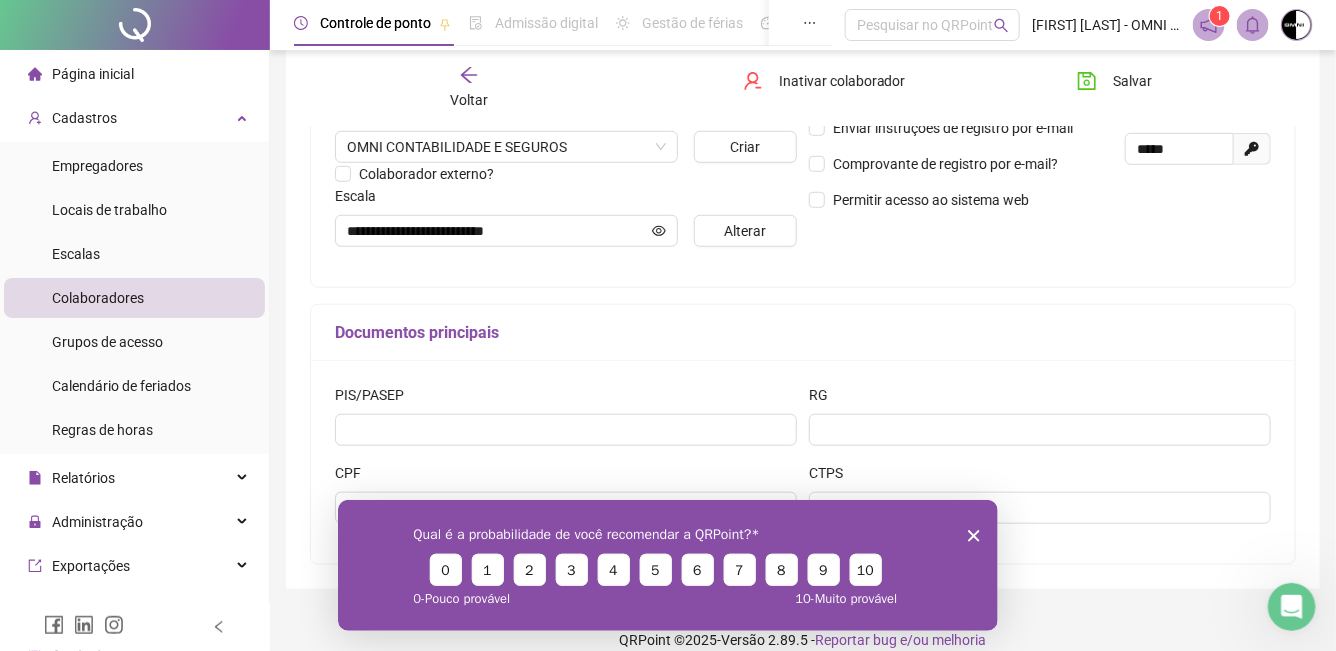 scroll, scrollTop: 488, scrollLeft: 0, axis: vertical 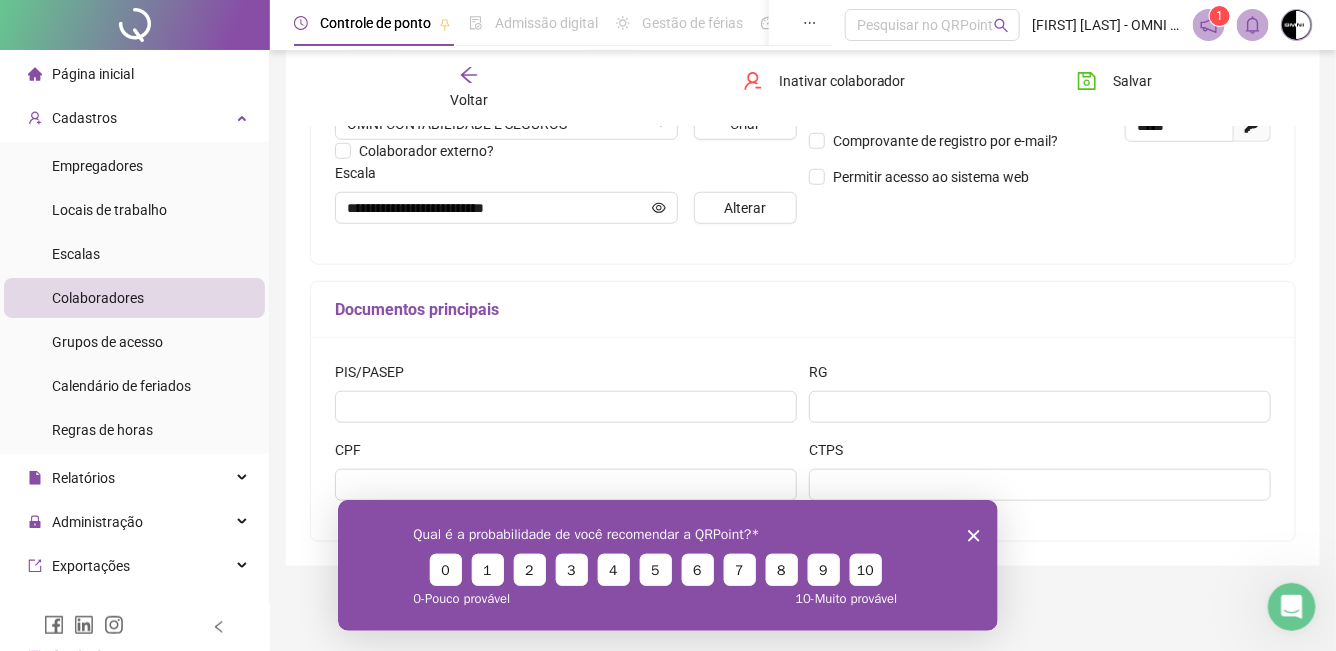 click 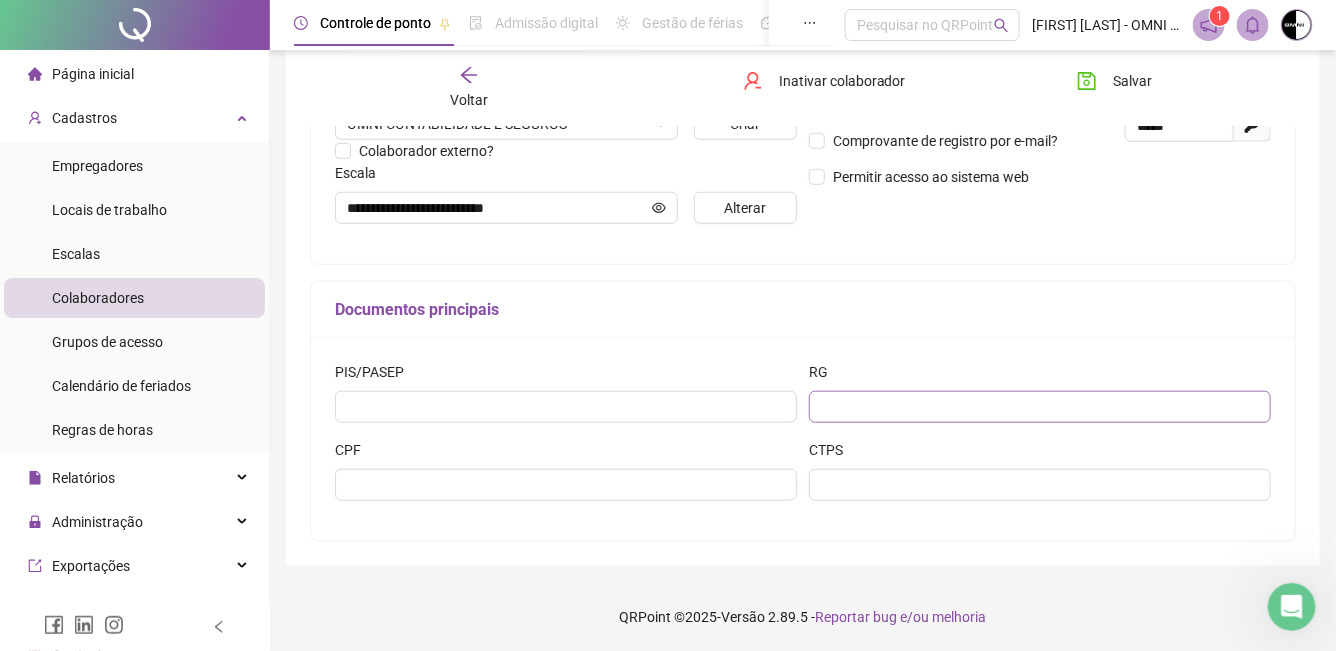 scroll, scrollTop: 0, scrollLeft: 0, axis: both 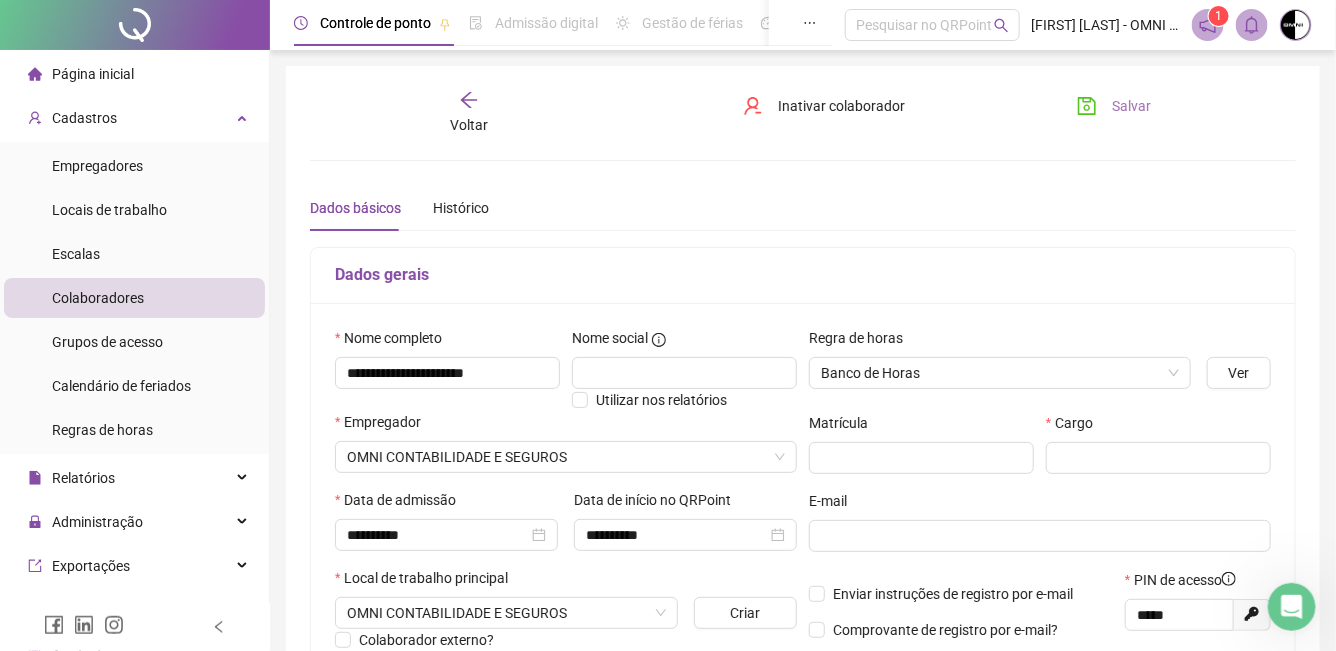 click on "Salvar" at bounding box center (1132, 106) 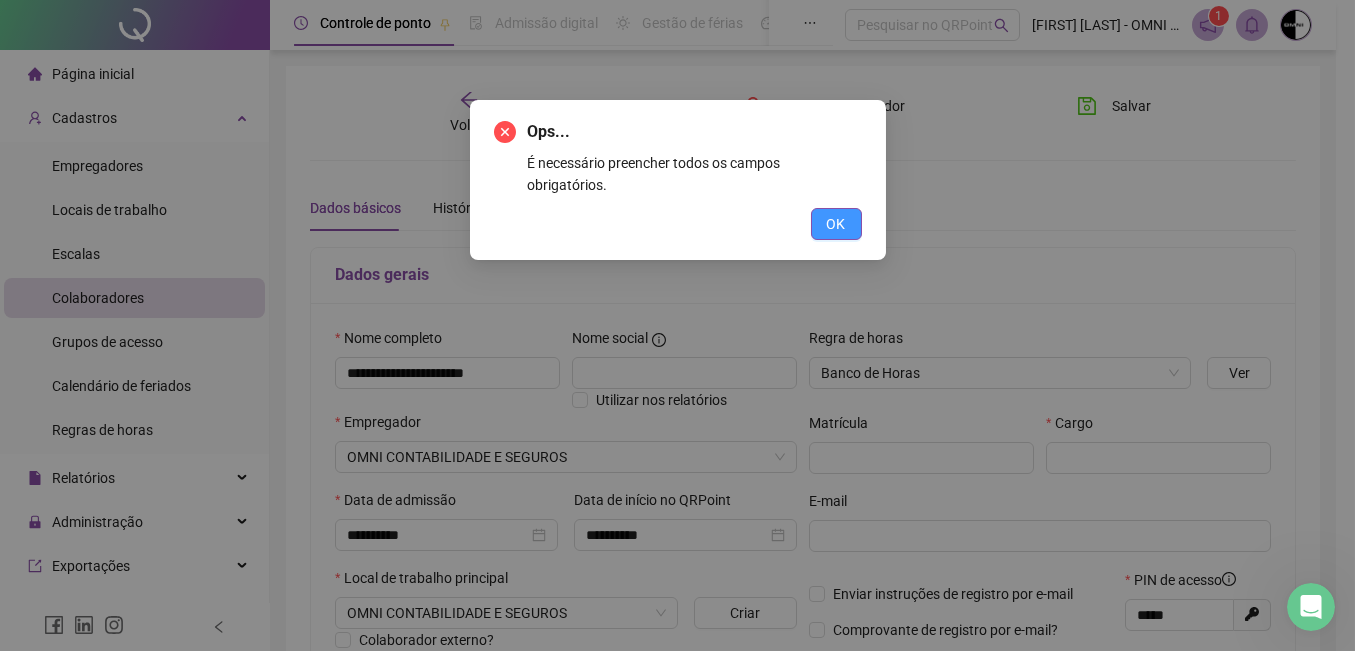 click on "OK" at bounding box center (836, 224) 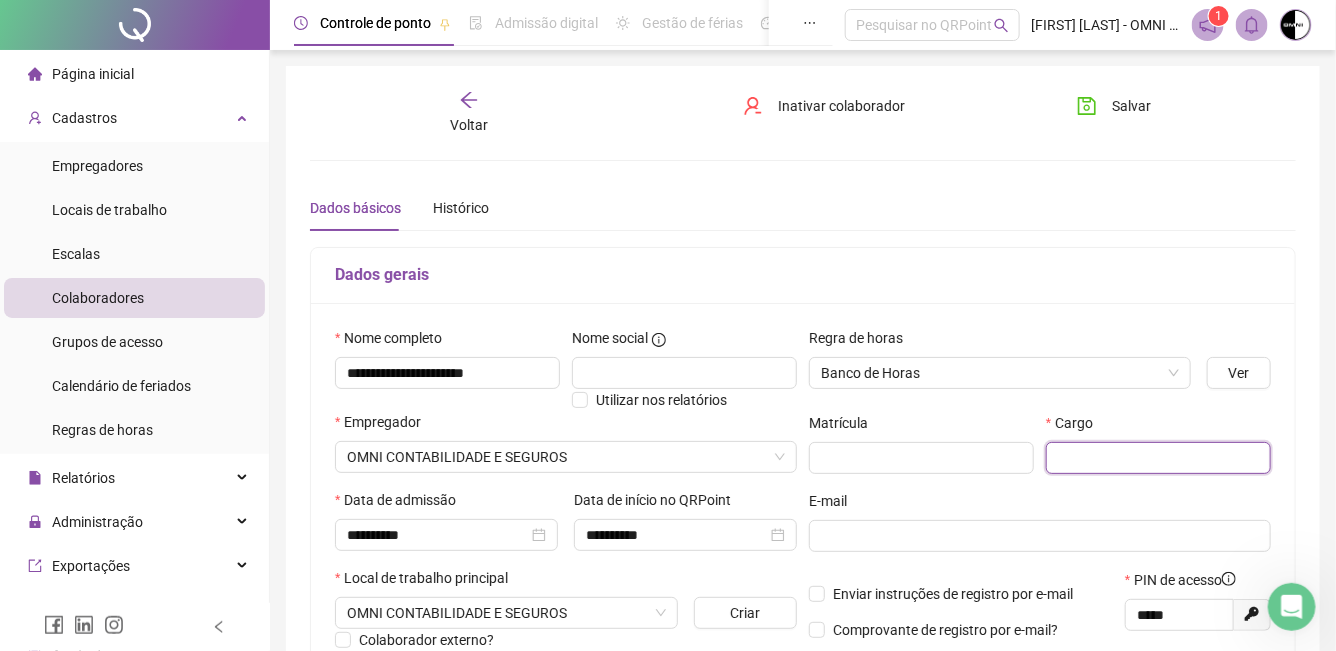 click at bounding box center (1158, 458) 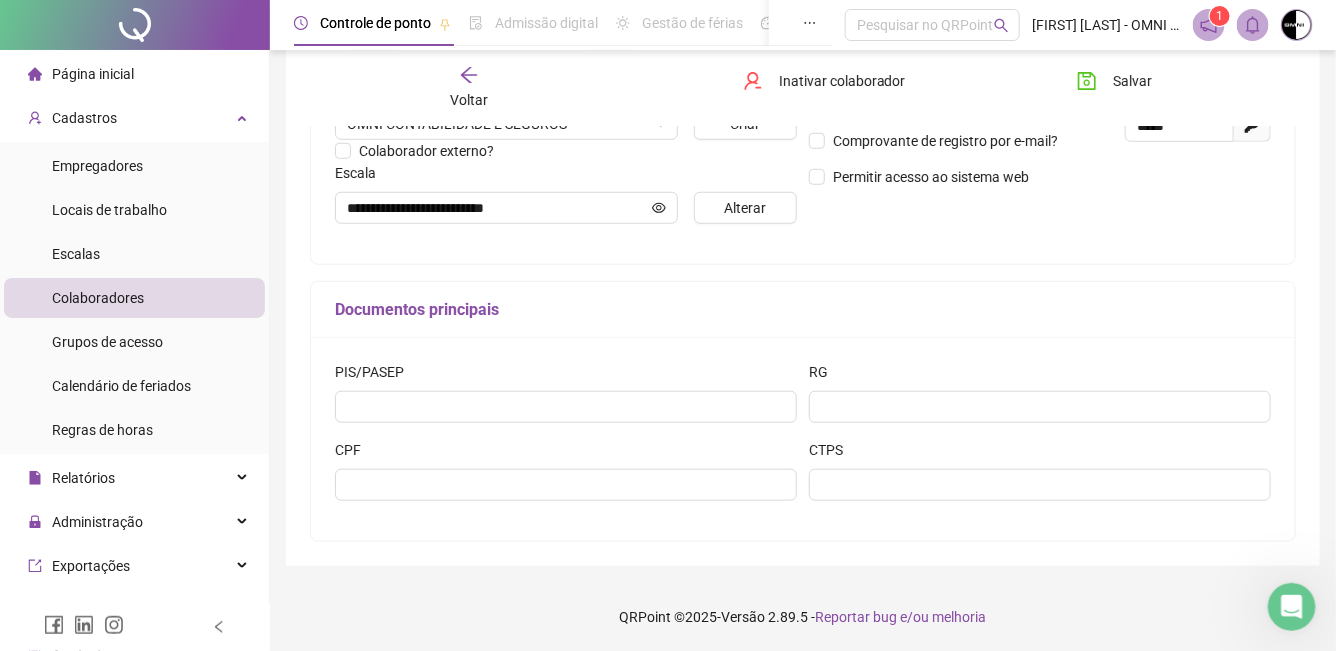 scroll, scrollTop: 0, scrollLeft: 0, axis: both 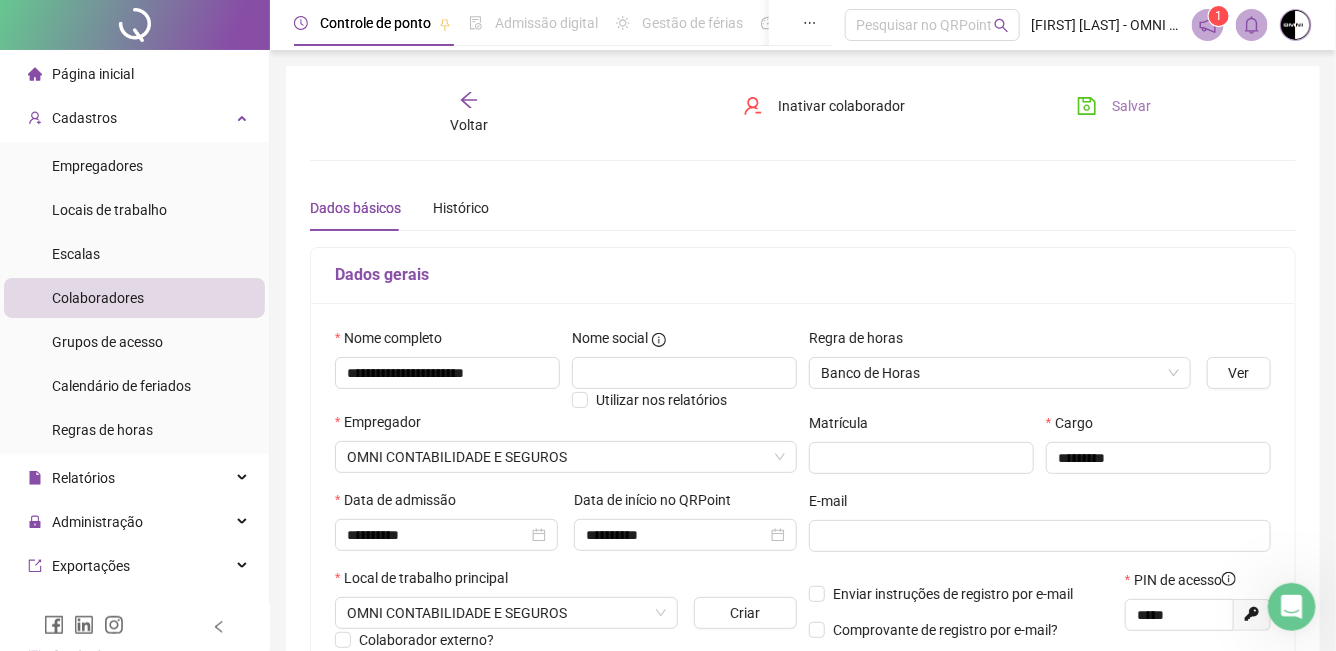 click on "Salvar" at bounding box center (1114, 106) 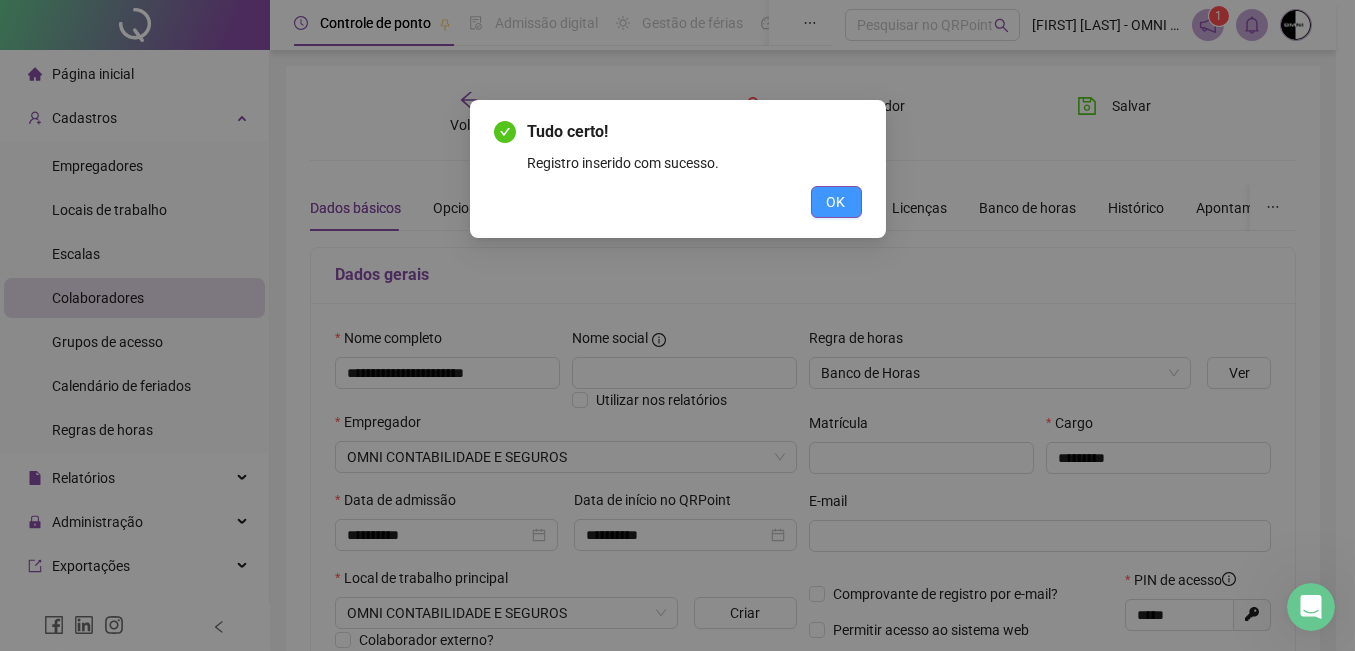 click on "OK" at bounding box center [836, 202] 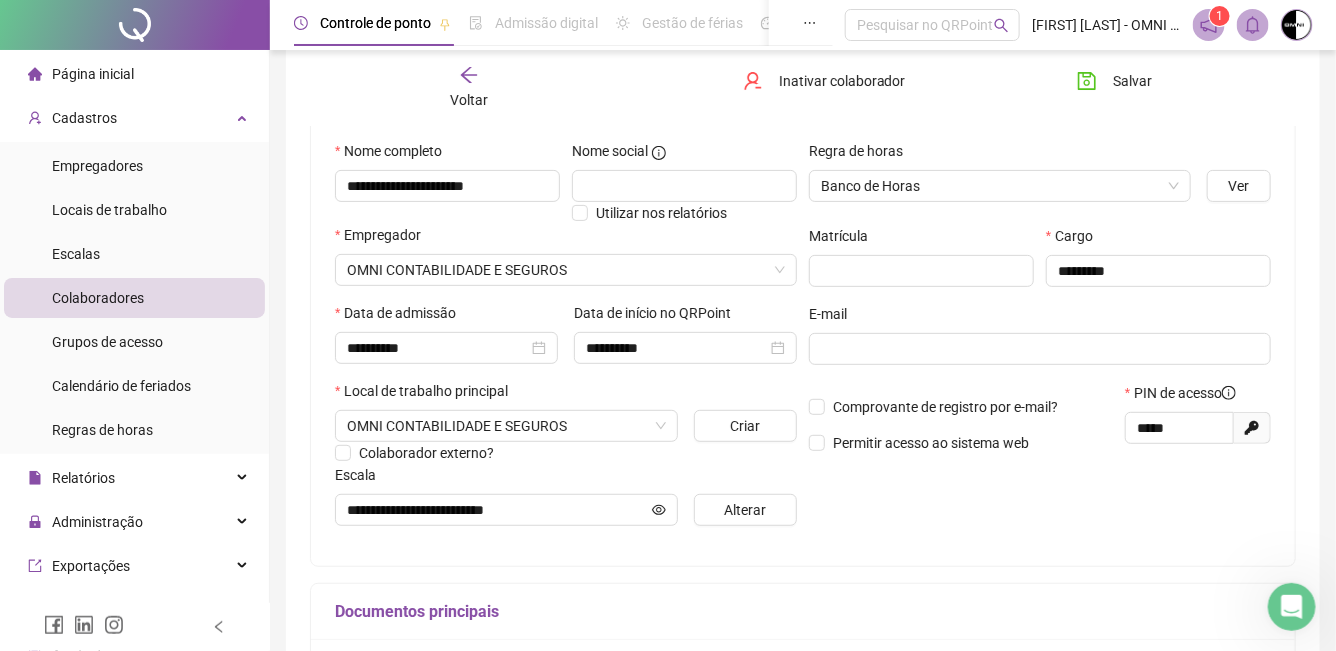 scroll, scrollTop: 375, scrollLeft: 0, axis: vertical 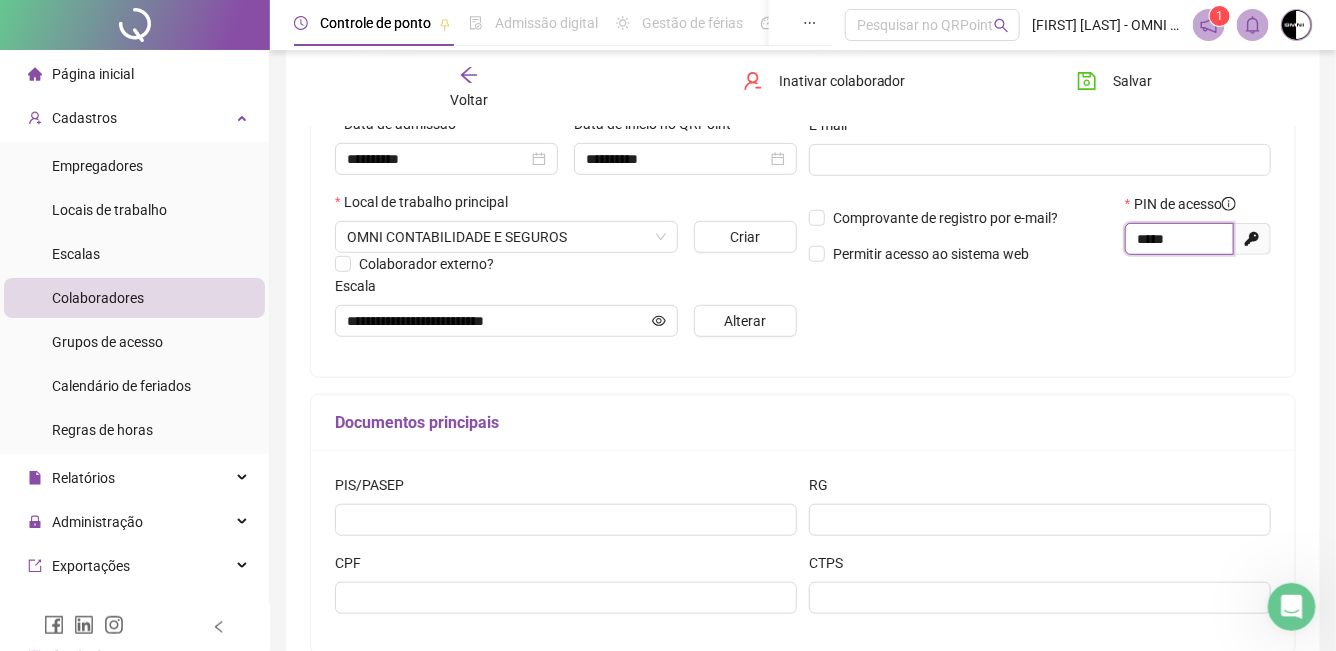 drag, startPoint x: 1187, startPoint y: 242, endPoint x: 1065, endPoint y: 255, distance: 122.69067 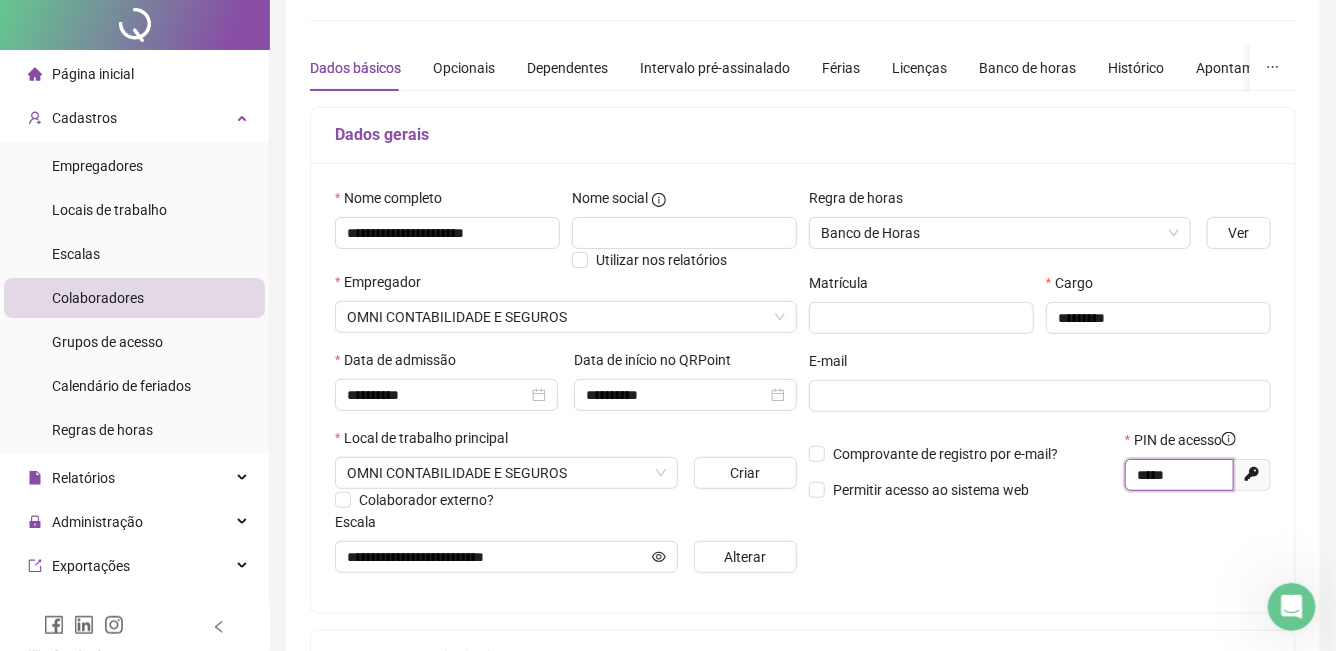 scroll, scrollTop: 0, scrollLeft: 0, axis: both 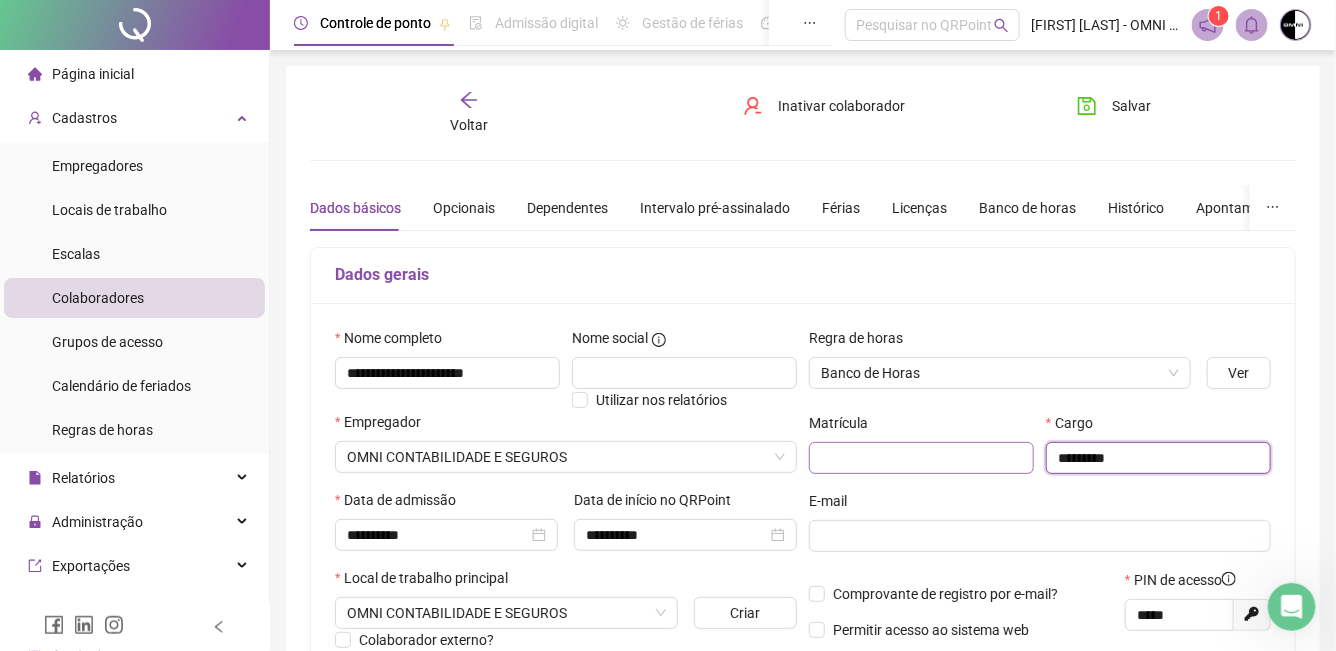 drag, startPoint x: 1130, startPoint y: 459, endPoint x: 939, endPoint y: 458, distance: 191.00262 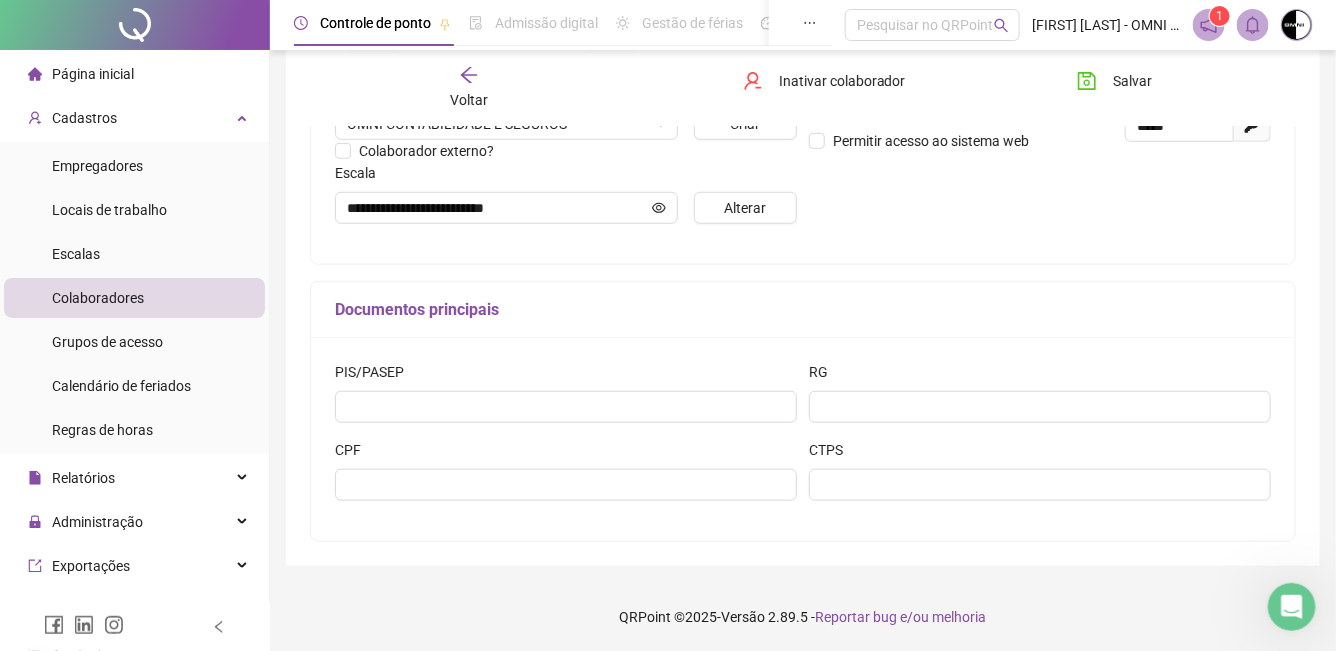 scroll, scrollTop: 0, scrollLeft: 0, axis: both 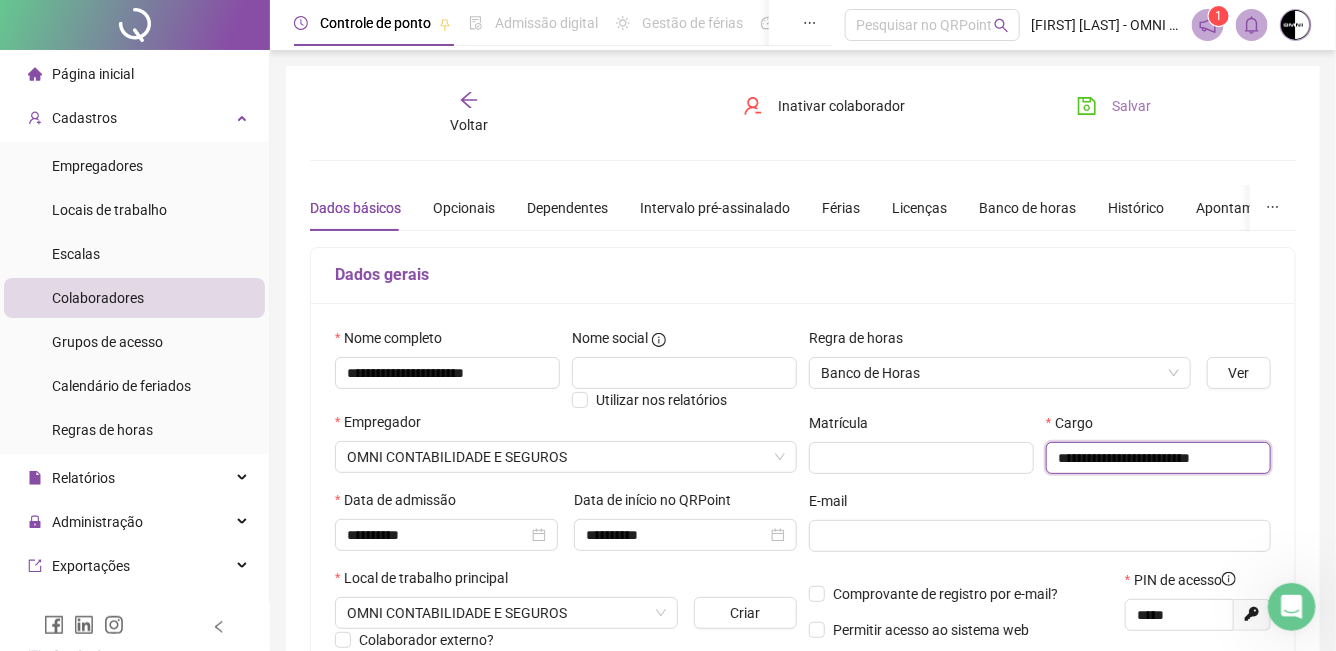 type on "**********" 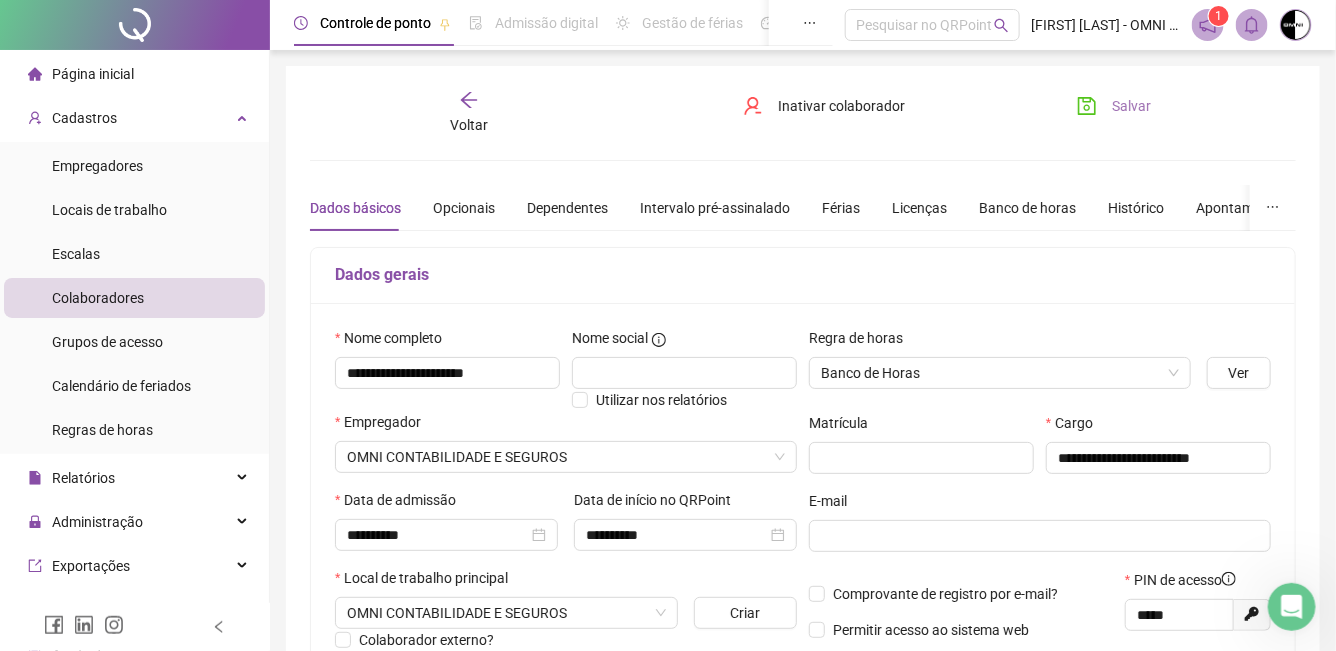 click 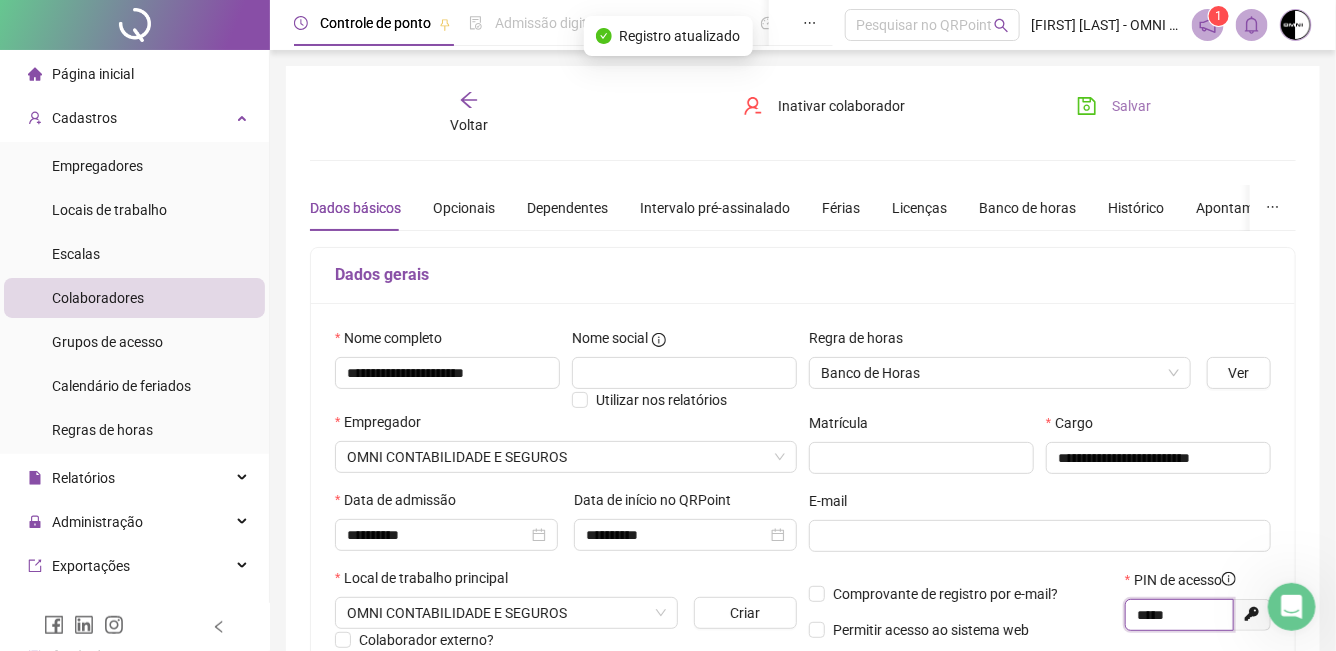 drag, startPoint x: 1183, startPoint y: 617, endPoint x: 1034, endPoint y: 616, distance: 149.00336 